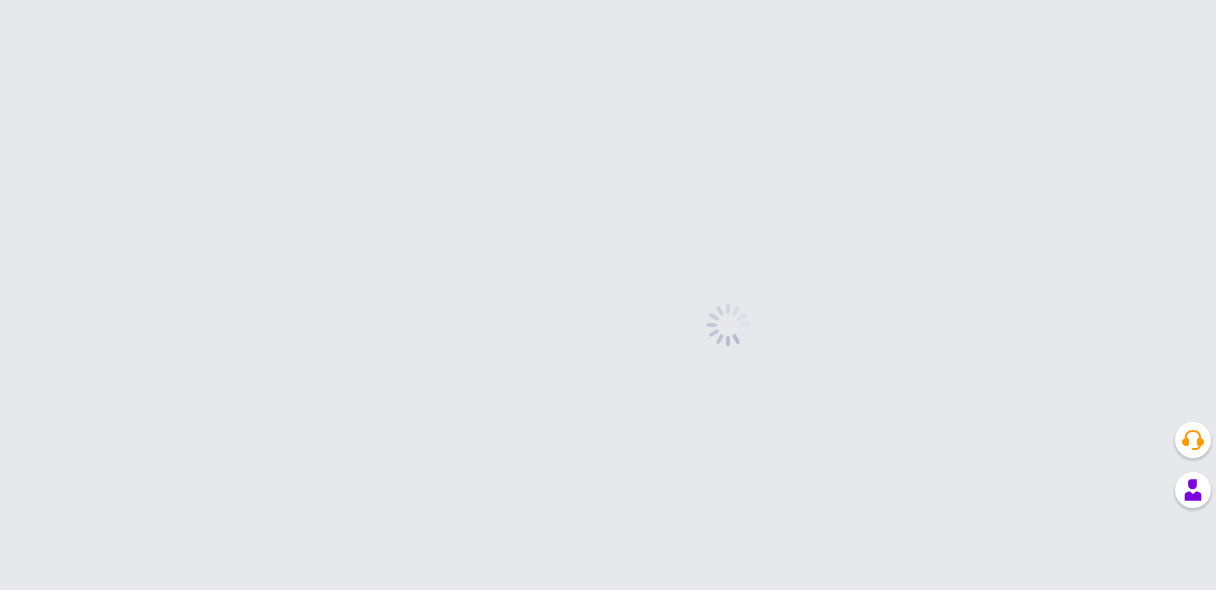 scroll, scrollTop: 0, scrollLeft: 0, axis: both 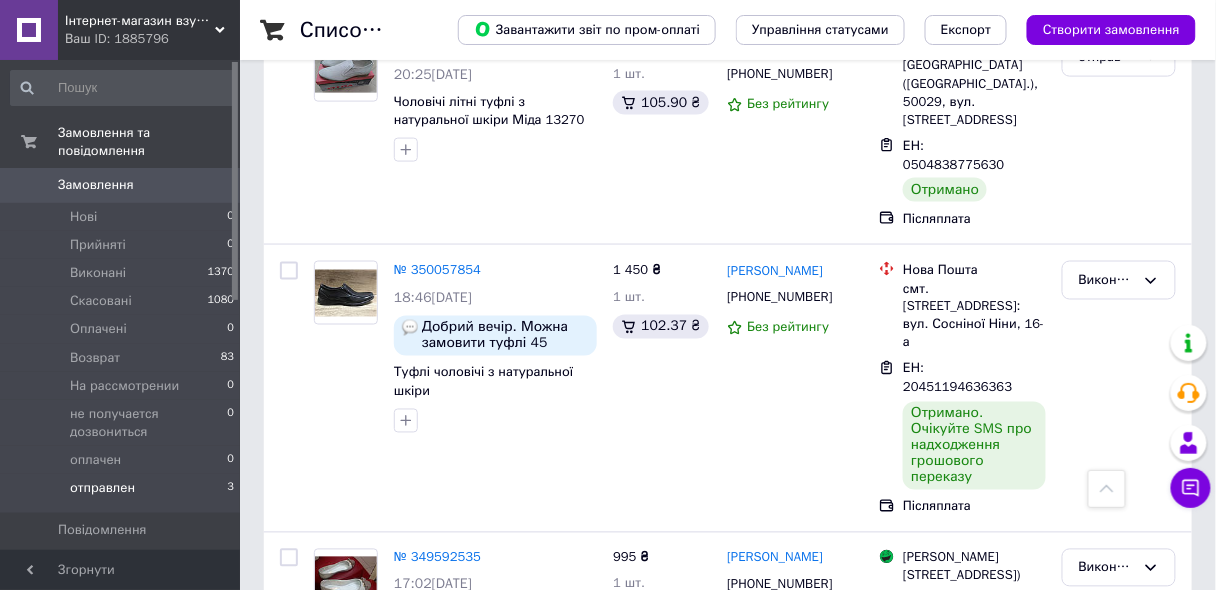 click on "отправлен" at bounding box center [102, 488] 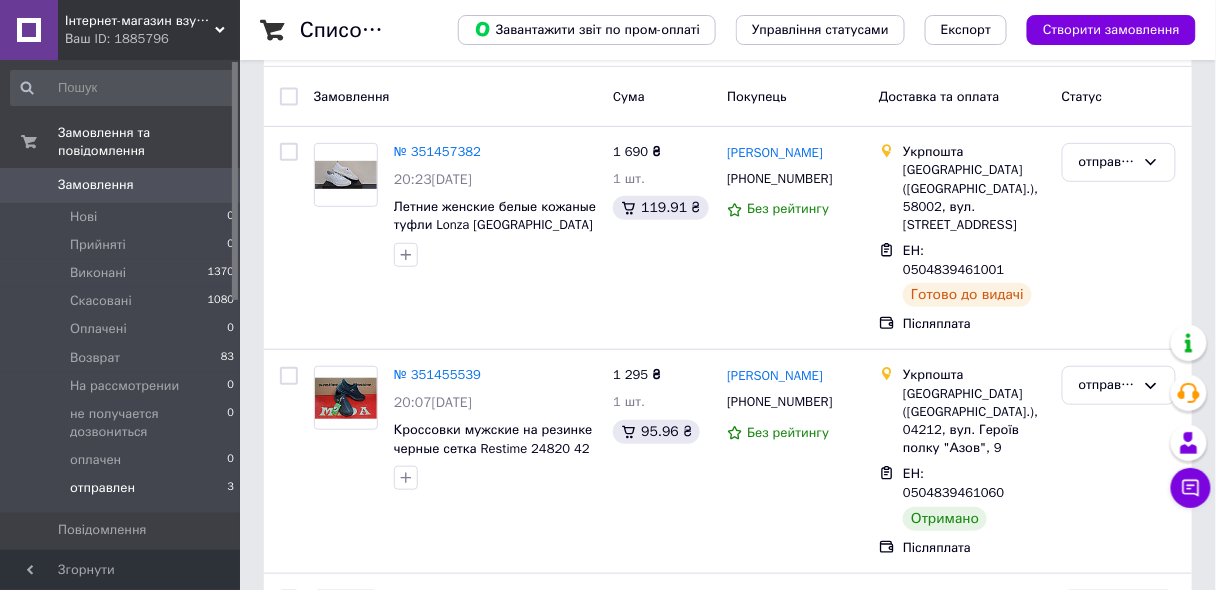 scroll, scrollTop: 295, scrollLeft: 0, axis: vertical 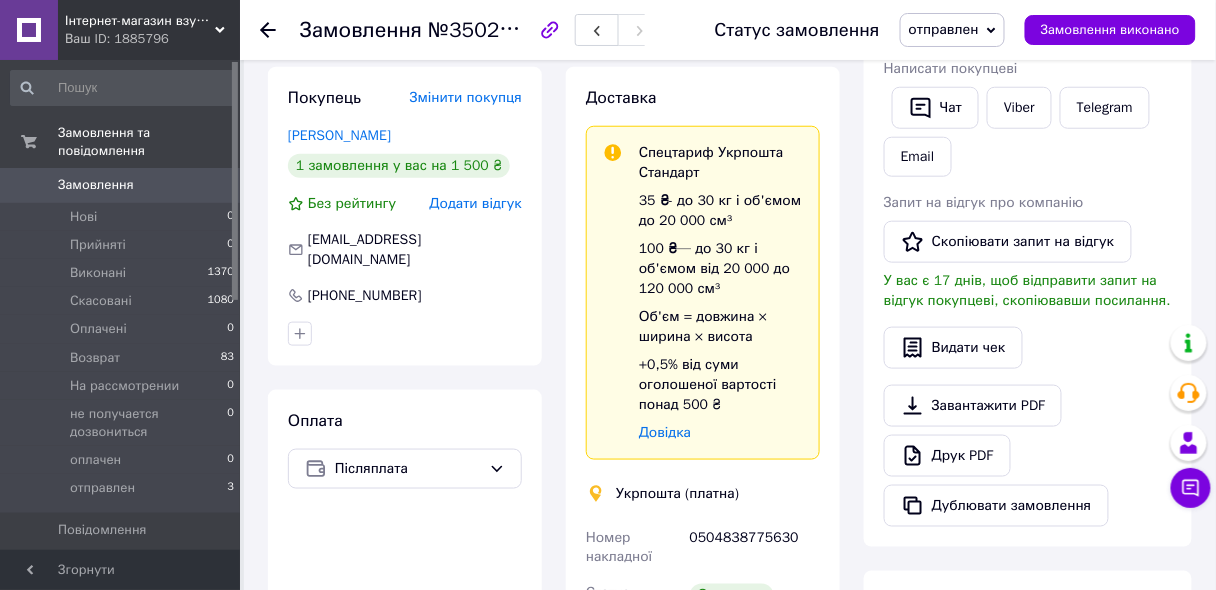 click on "Додати відгук" at bounding box center [476, 203] 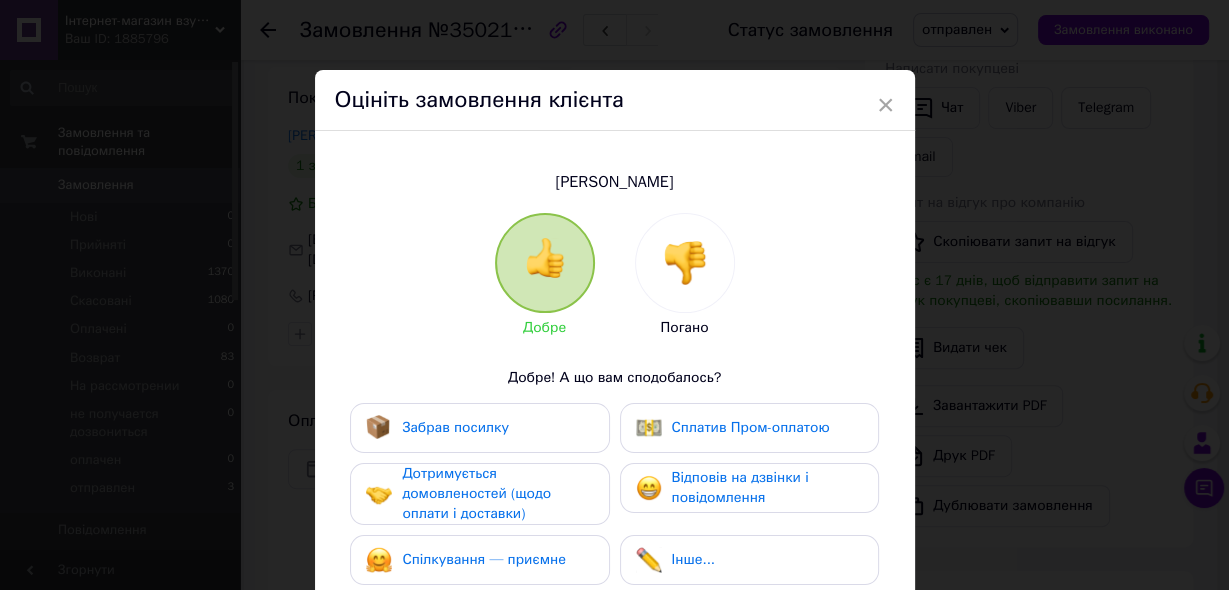 scroll, scrollTop: 240, scrollLeft: 0, axis: vertical 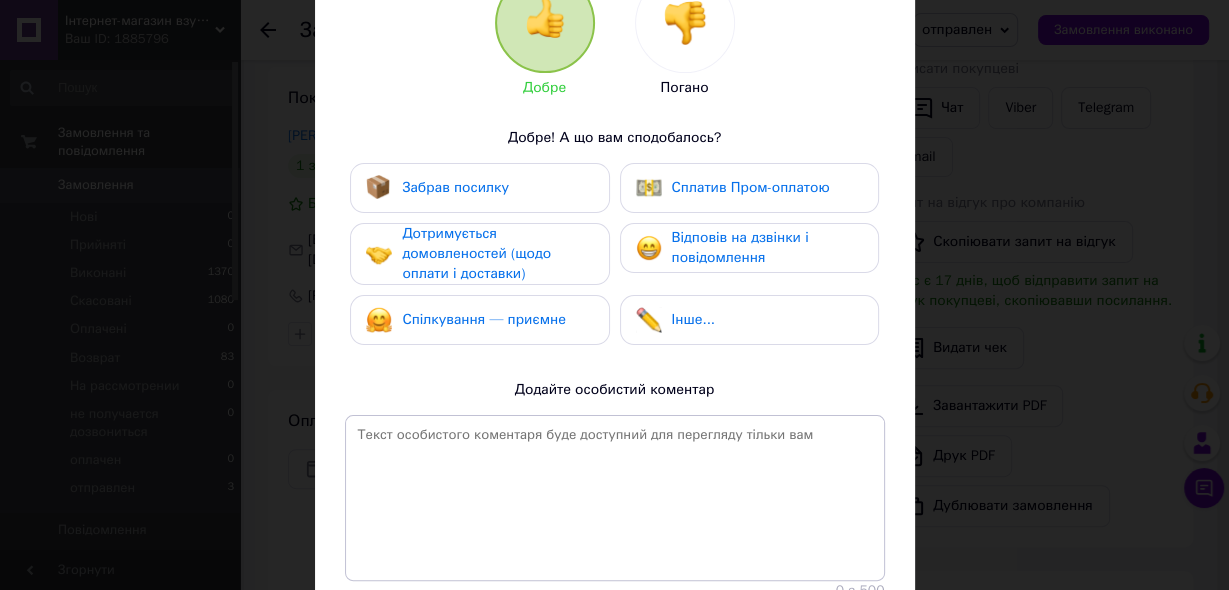 click on "Забрав посилку" at bounding box center (455, 187) 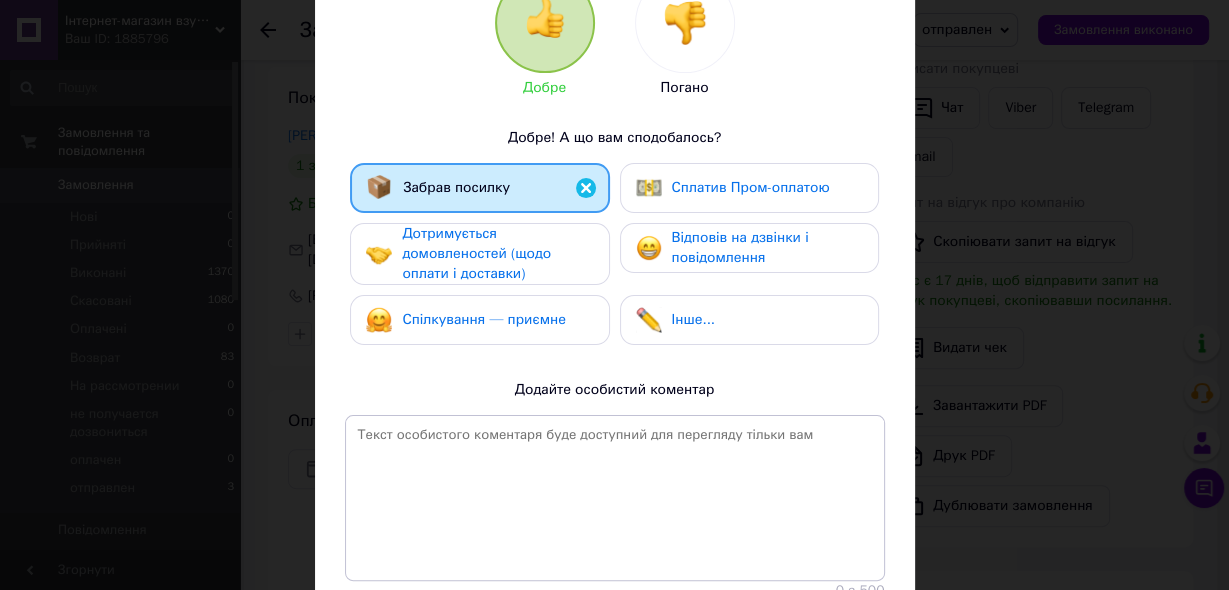 click on "Дотримується домовленостей (щодо оплати і доставки)" at bounding box center (476, 253) 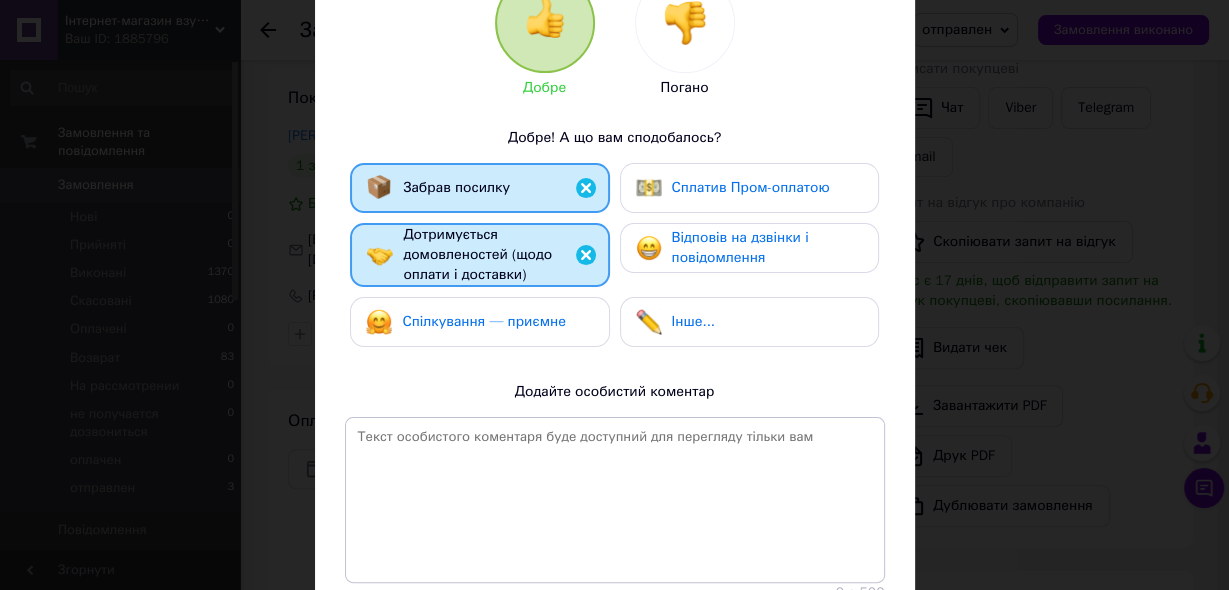 click on "Спілкування — приємне" at bounding box center [484, 321] 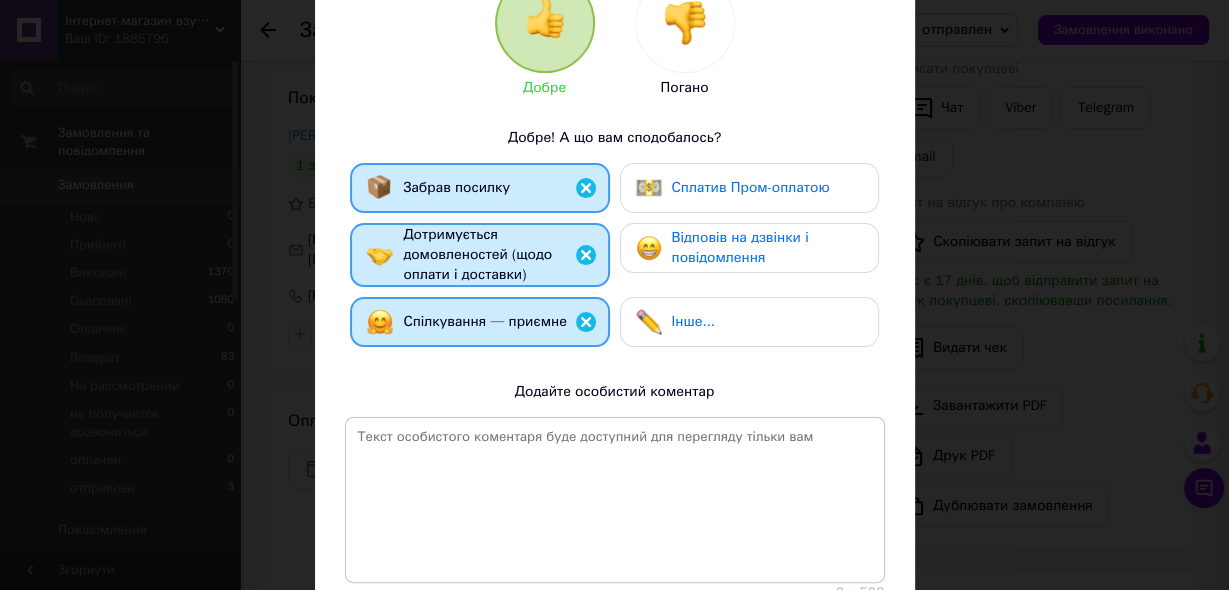 click on "Відповів на дзвінки і повідомлення" at bounding box center (740, 247) 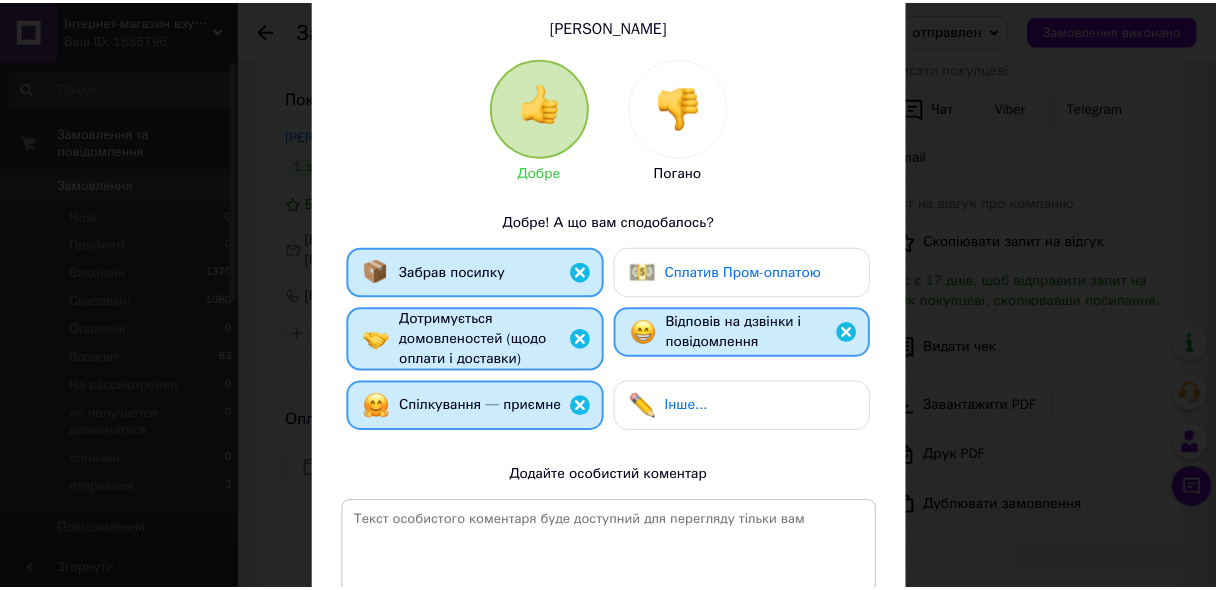 scroll, scrollTop: 396, scrollLeft: 0, axis: vertical 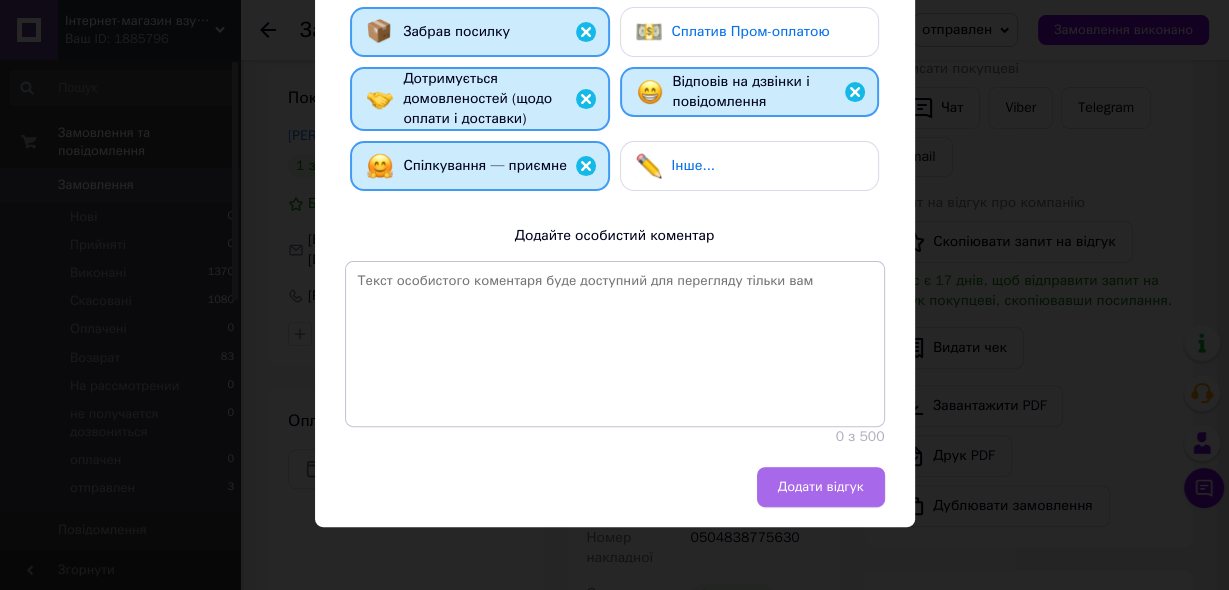 click on "Додати відгук" at bounding box center [821, 487] 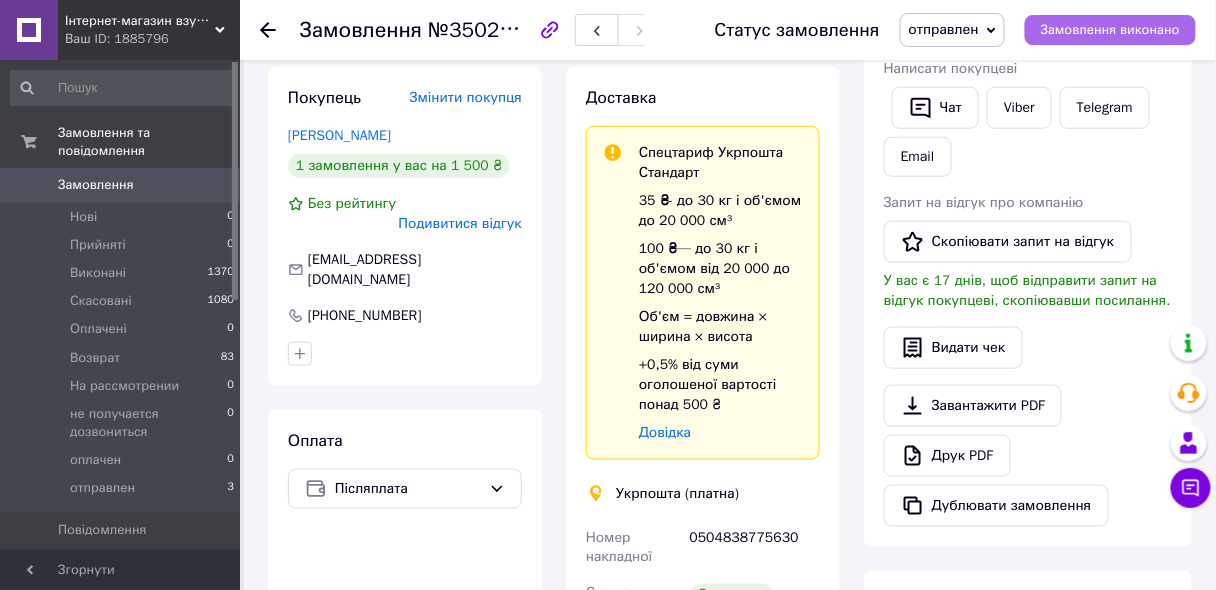 click on "Замовлення виконано" at bounding box center (1110, 30) 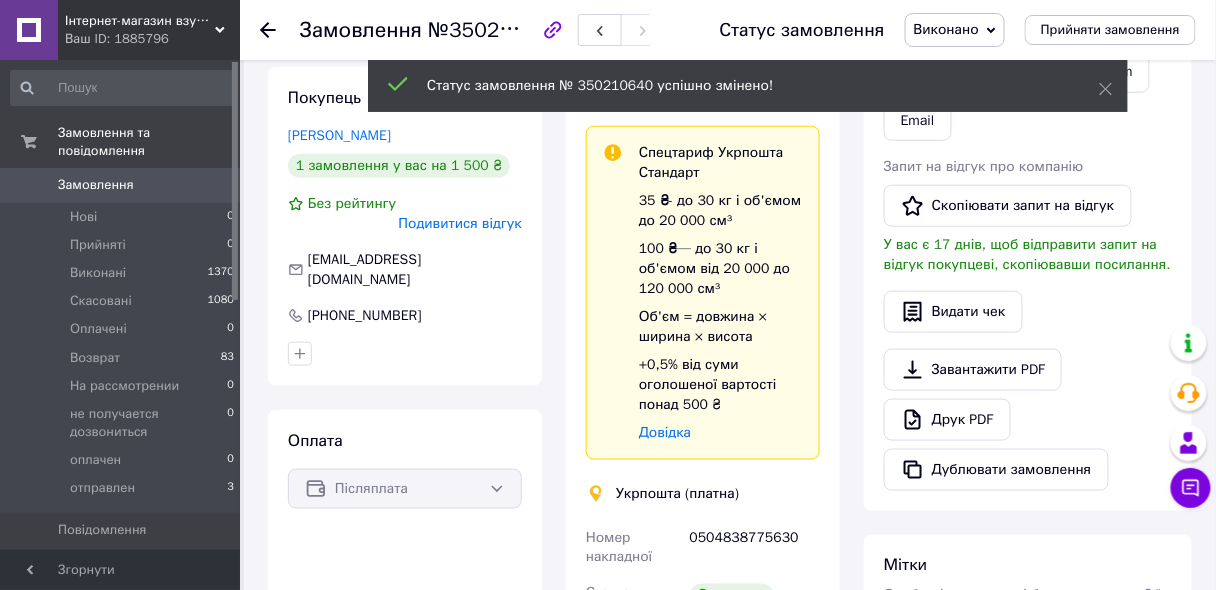 click 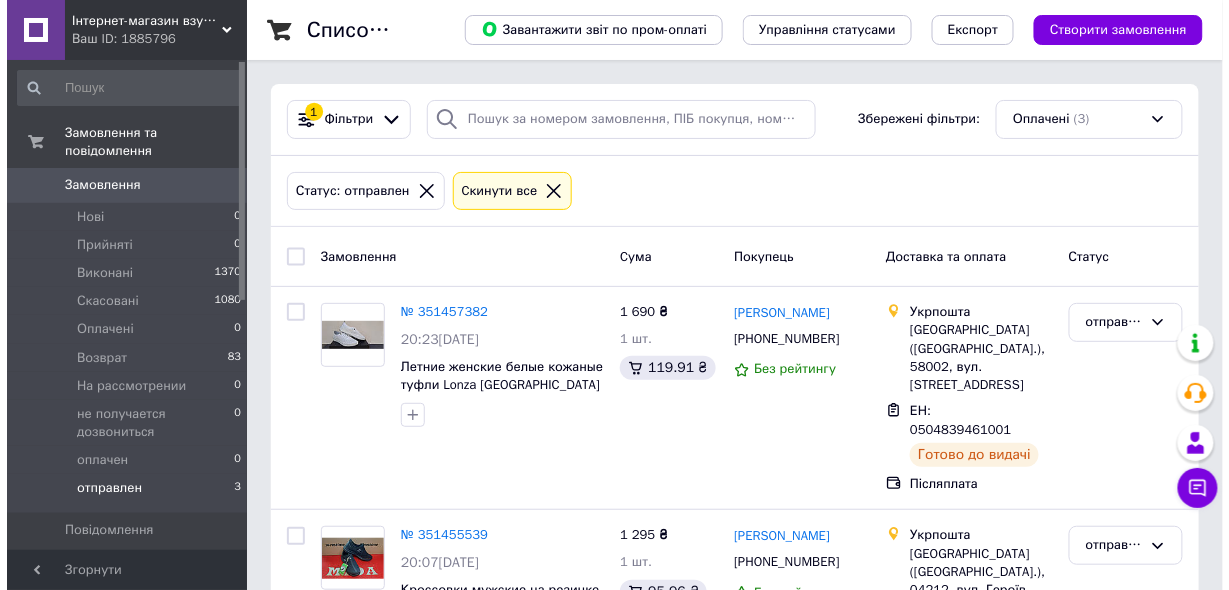 scroll, scrollTop: 240, scrollLeft: 0, axis: vertical 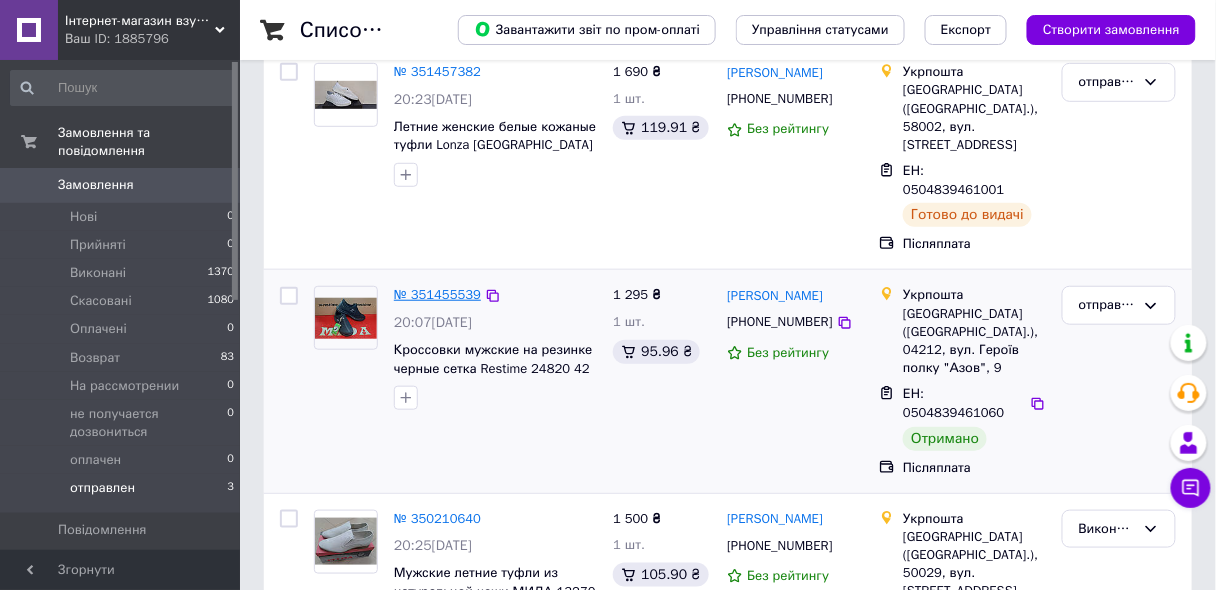 click on "№ 351455539" at bounding box center [437, 294] 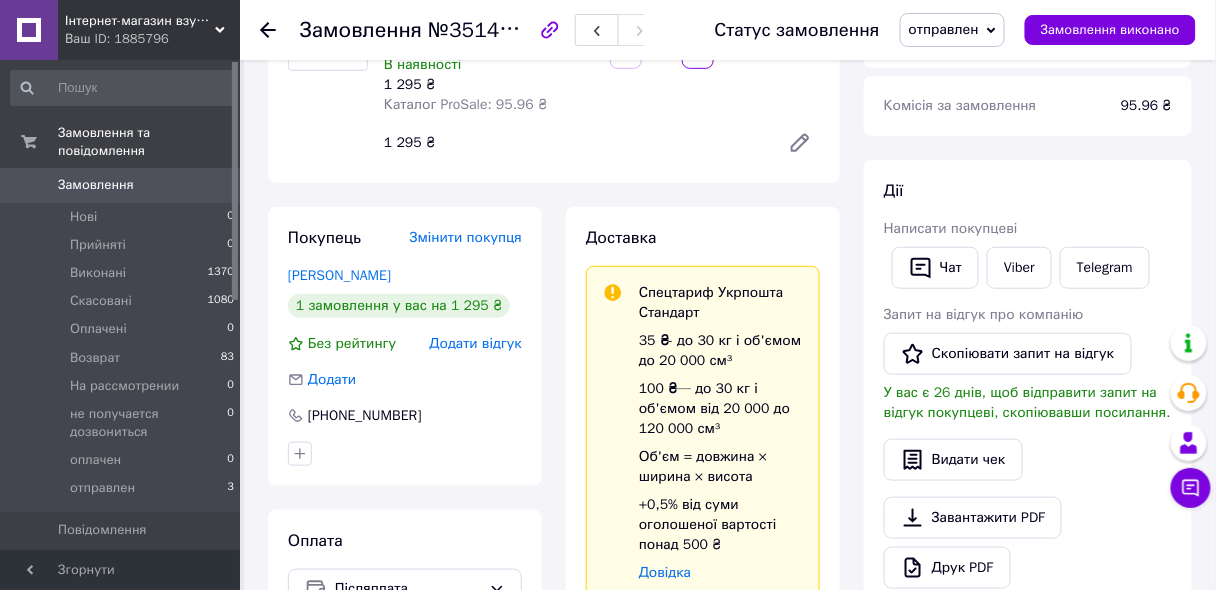 click on "Додати відгук" at bounding box center (476, 343) 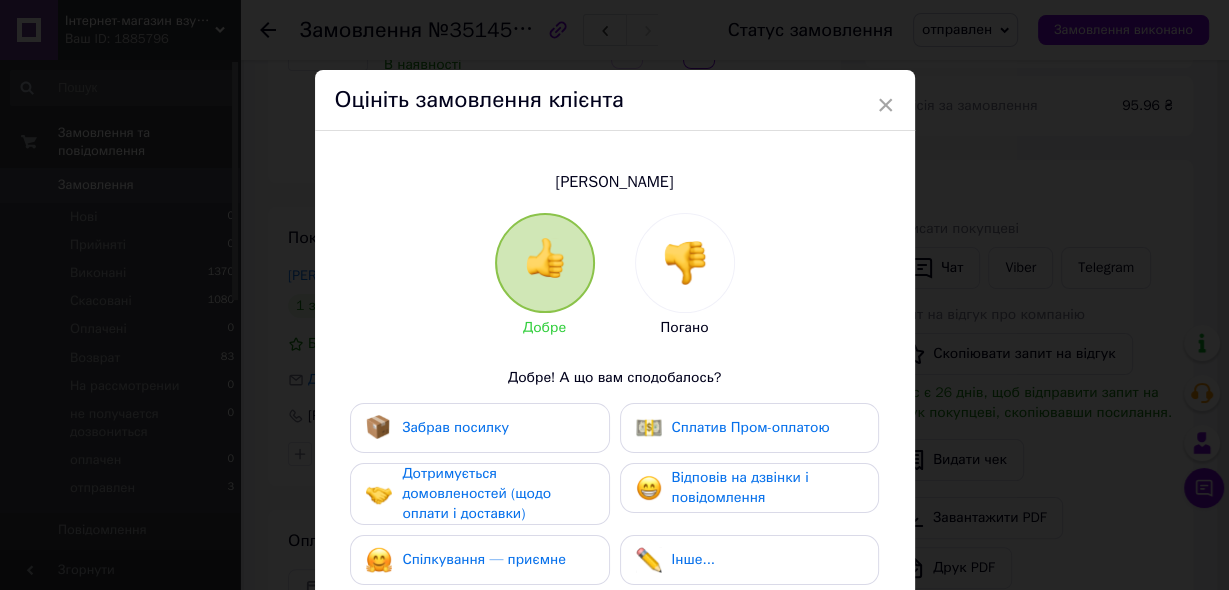 scroll, scrollTop: 160, scrollLeft: 0, axis: vertical 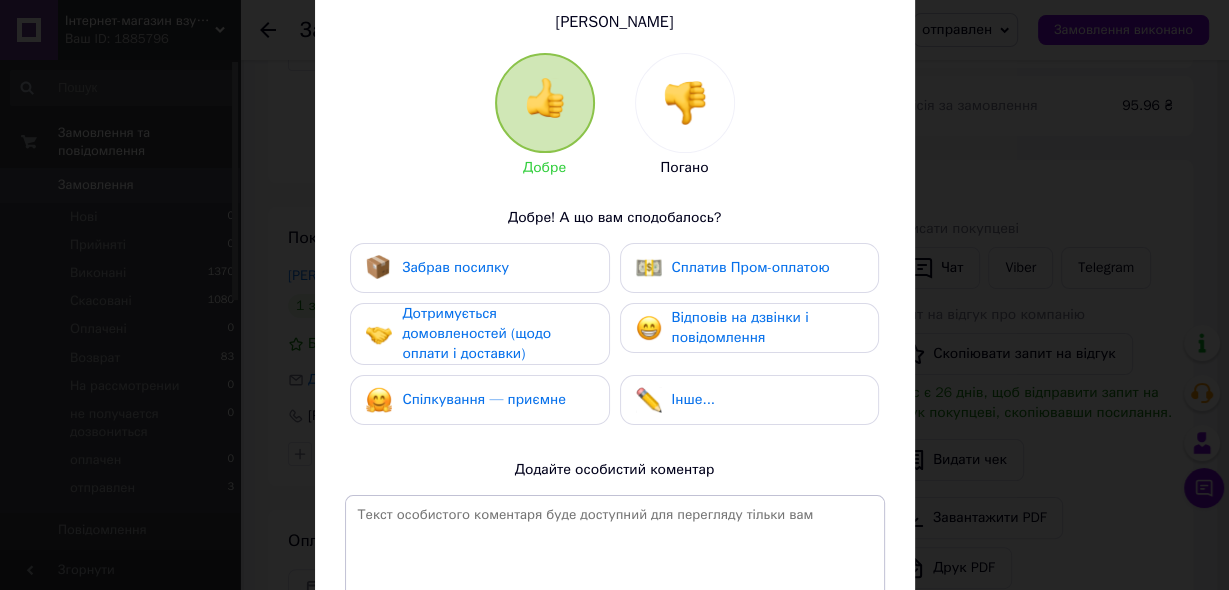 click on "Забрав посилку" at bounding box center (455, 267) 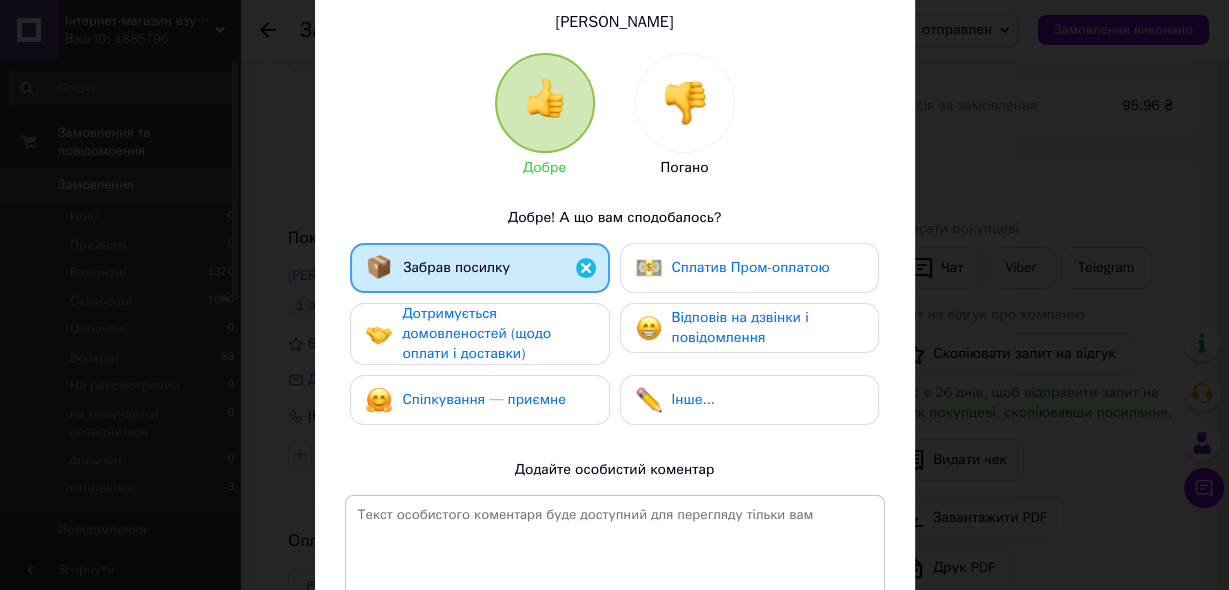 drag, startPoint x: 433, startPoint y: 333, endPoint x: 442, endPoint y: 377, distance: 44.911022 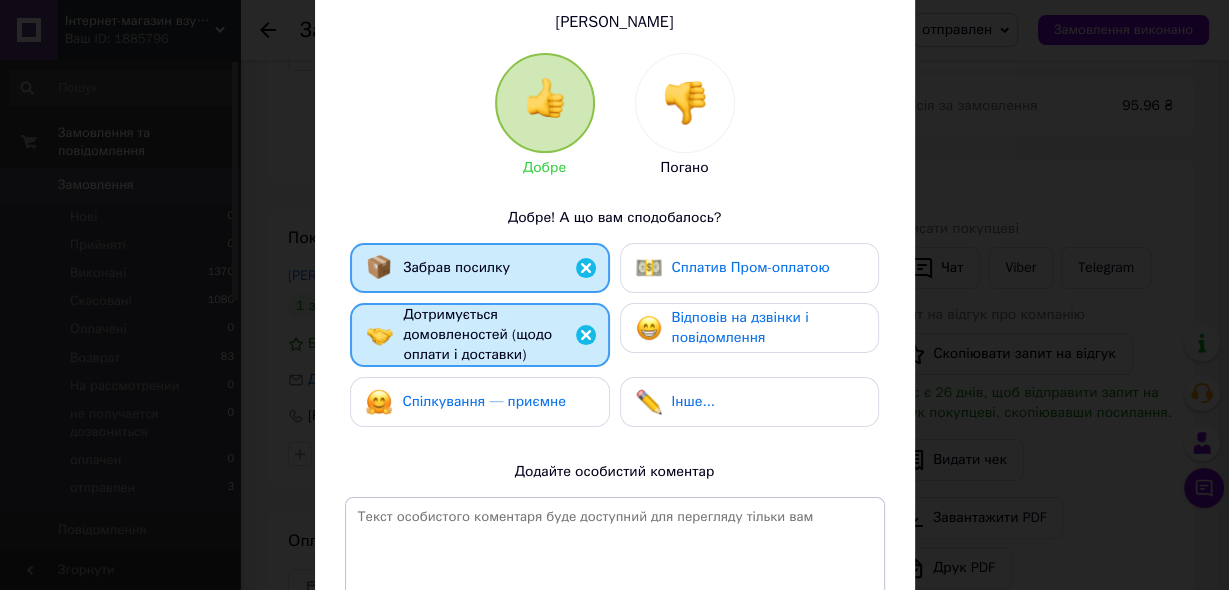 drag, startPoint x: 449, startPoint y: 405, endPoint x: 706, endPoint y: 391, distance: 257.38104 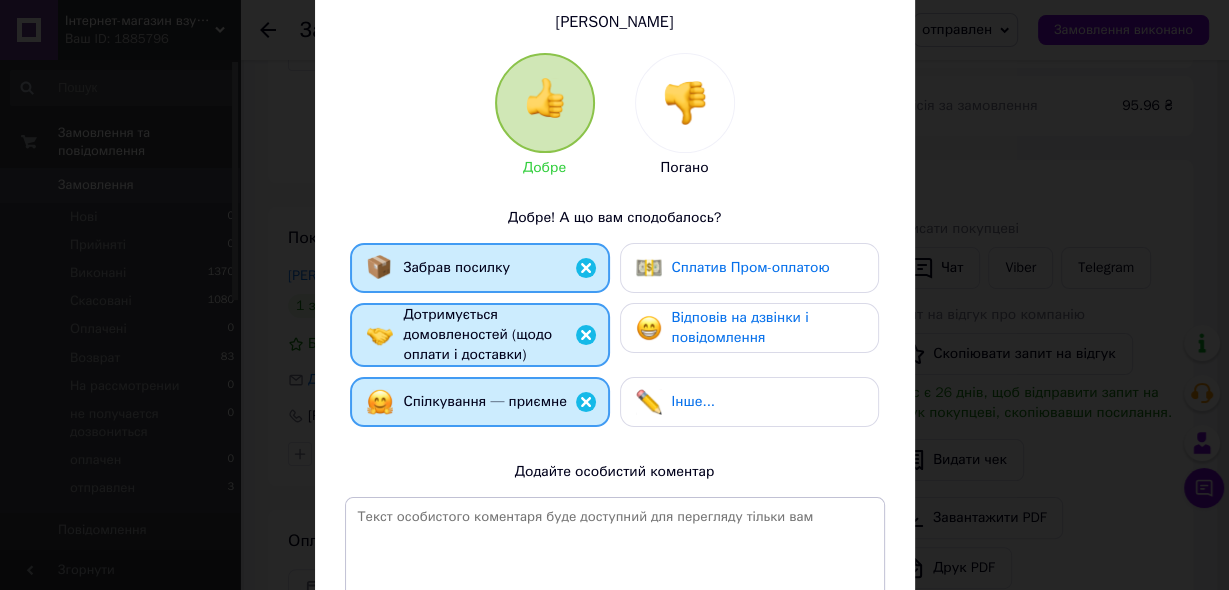 click on "Відповів на дзвінки і повідомлення" at bounding box center (740, 327) 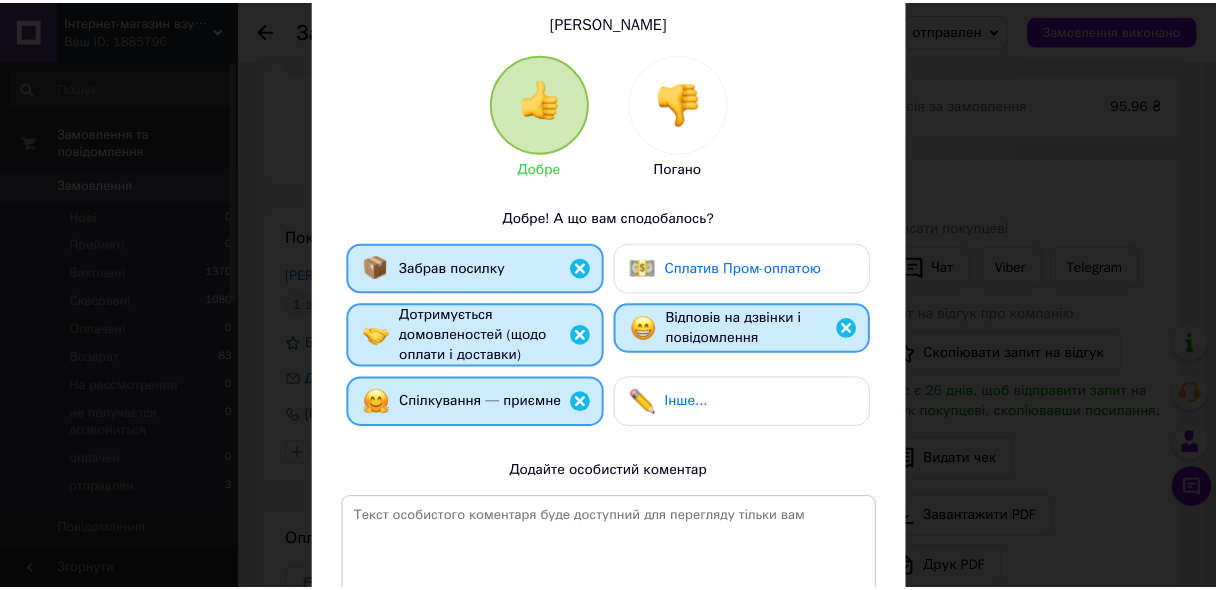 scroll, scrollTop: 396, scrollLeft: 0, axis: vertical 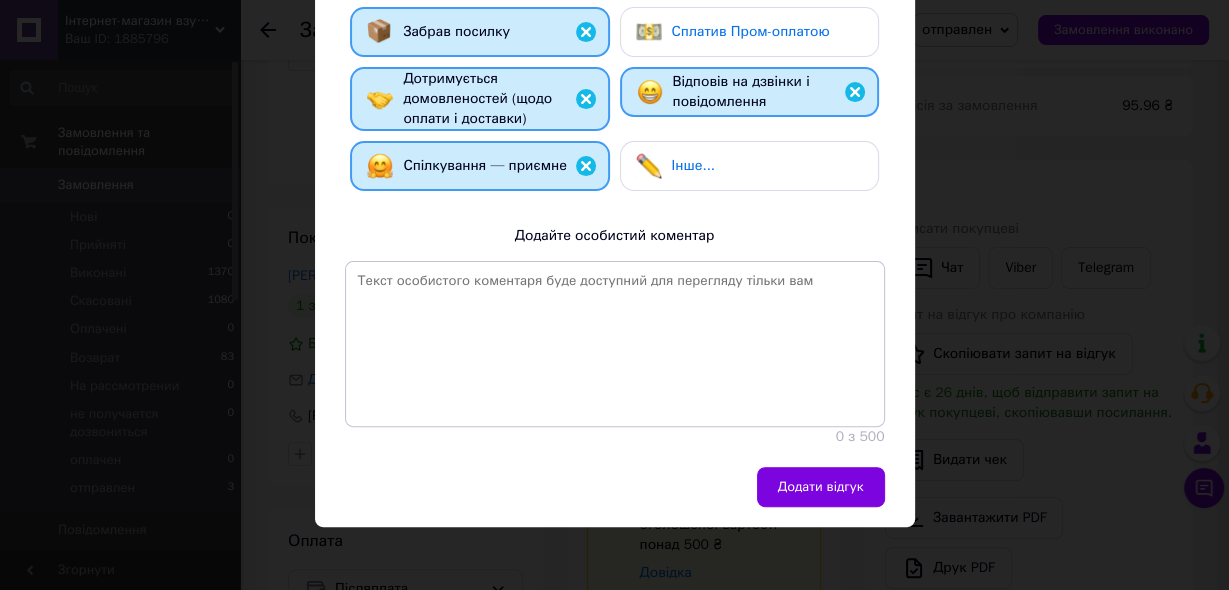 click on "Додати відгук" at bounding box center (821, 487) 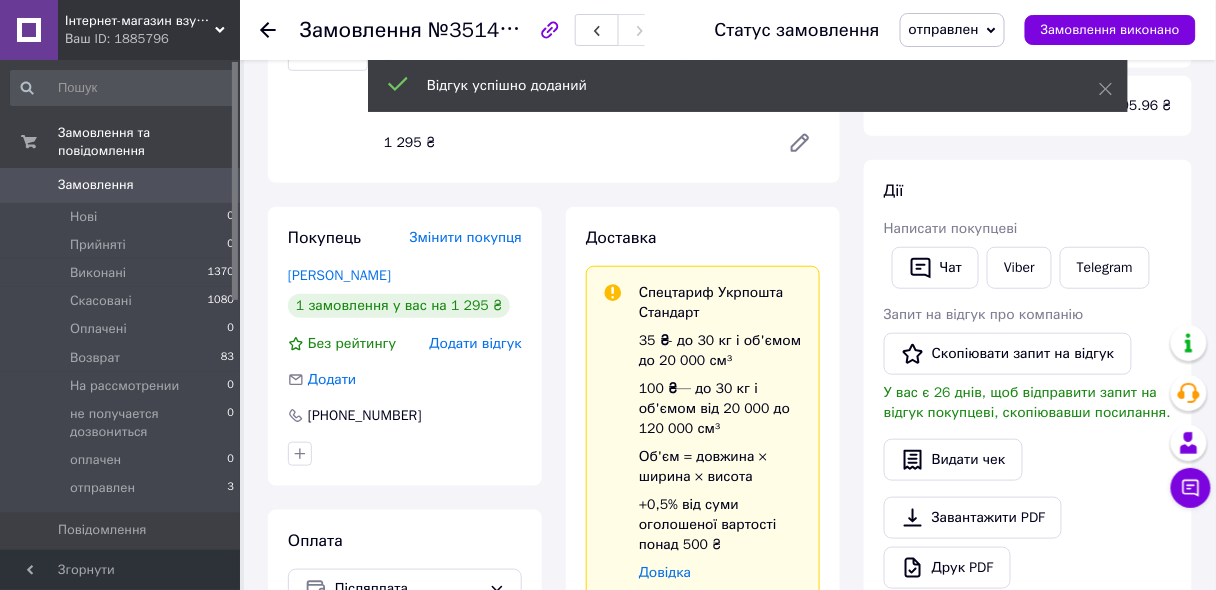 scroll, scrollTop: 80, scrollLeft: 0, axis: vertical 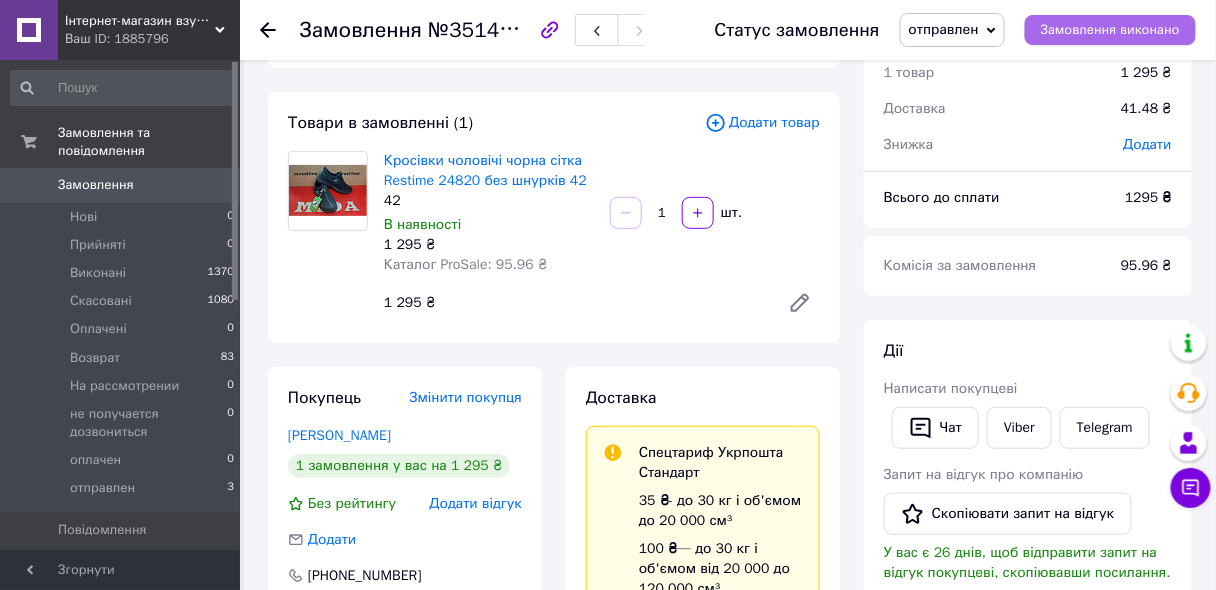 click on "Замовлення виконано" at bounding box center (1110, 30) 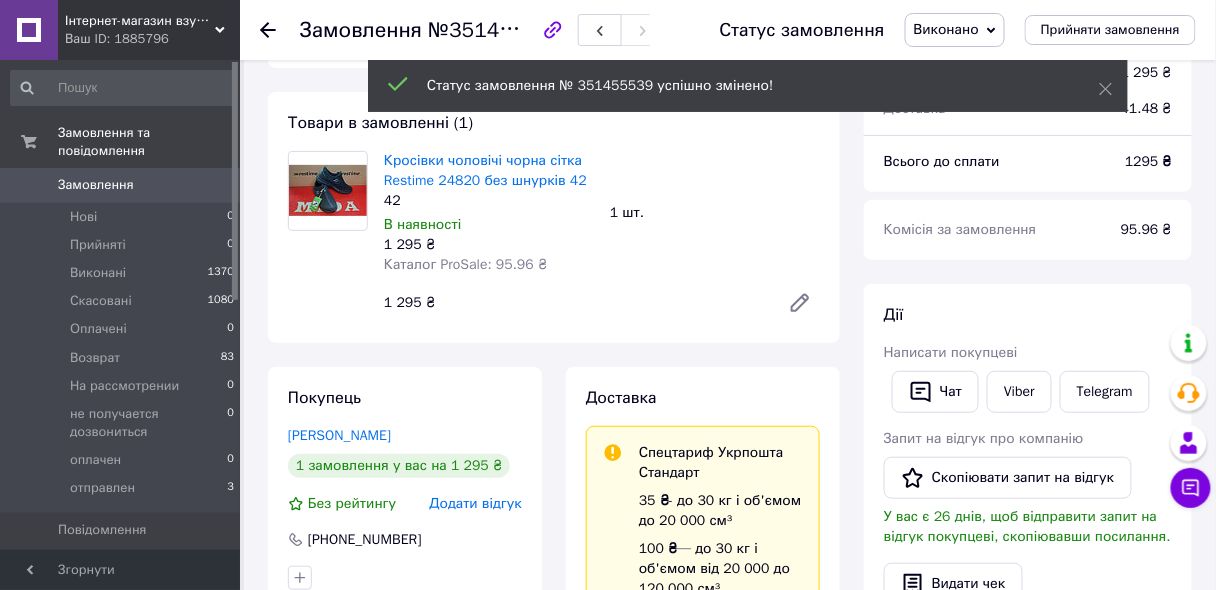 click 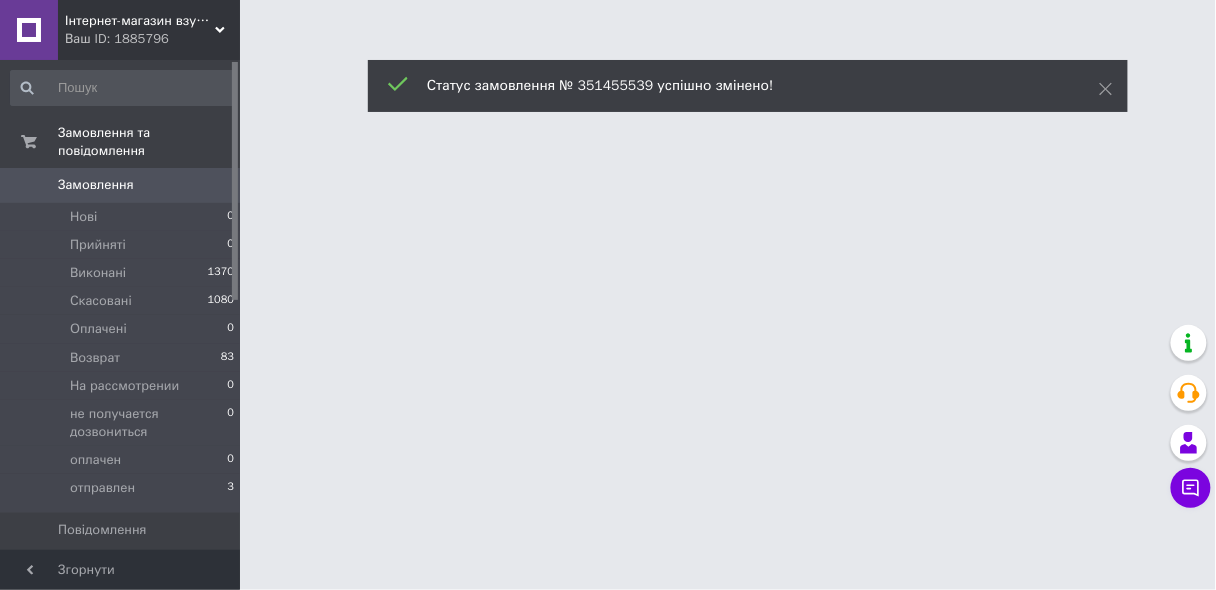 scroll, scrollTop: 0, scrollLeft: 0, axis: both 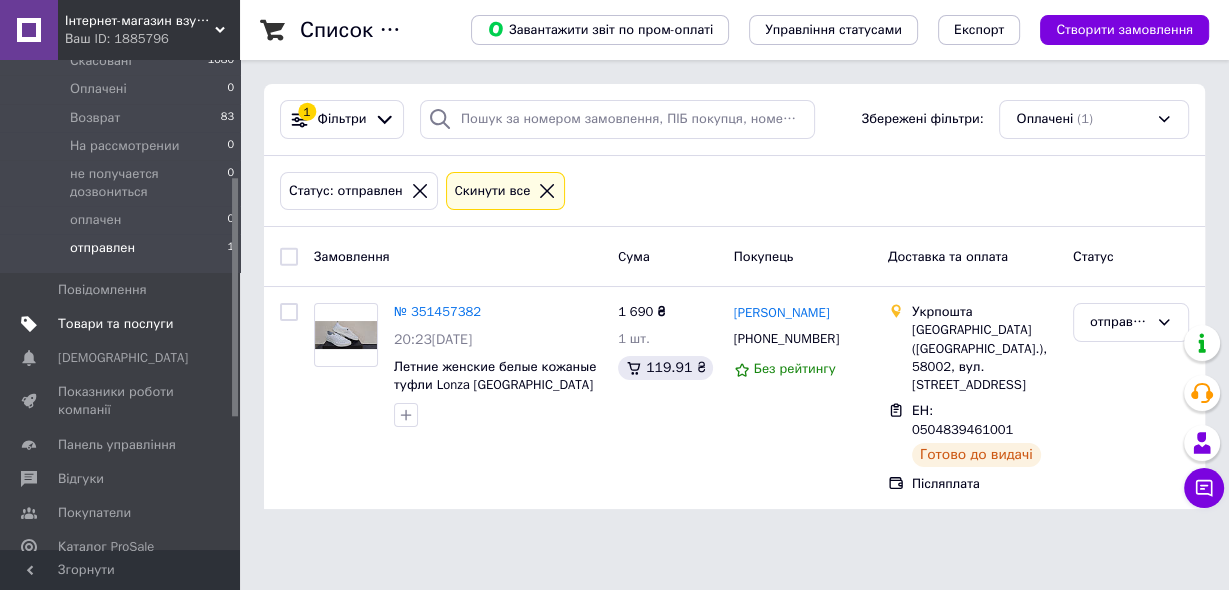 click on "Товари та послуги" at bounding box center [115, 324] 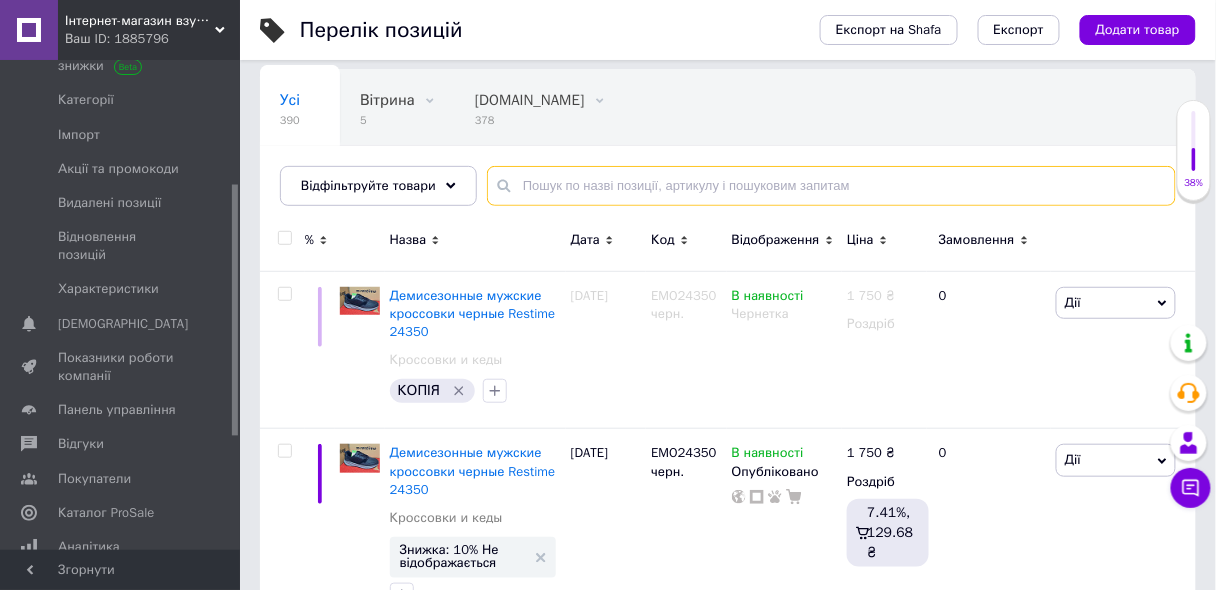 click at bounding box center (831, 186) 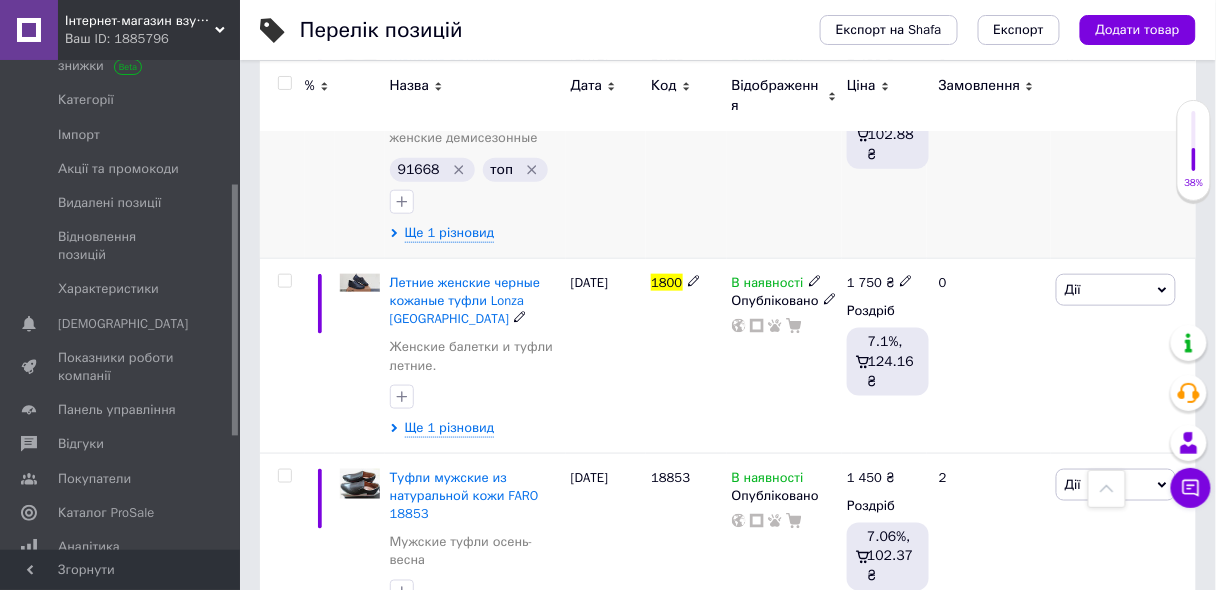scroll, scrollTop: 80, scrollLeft: 0, axis: vertical 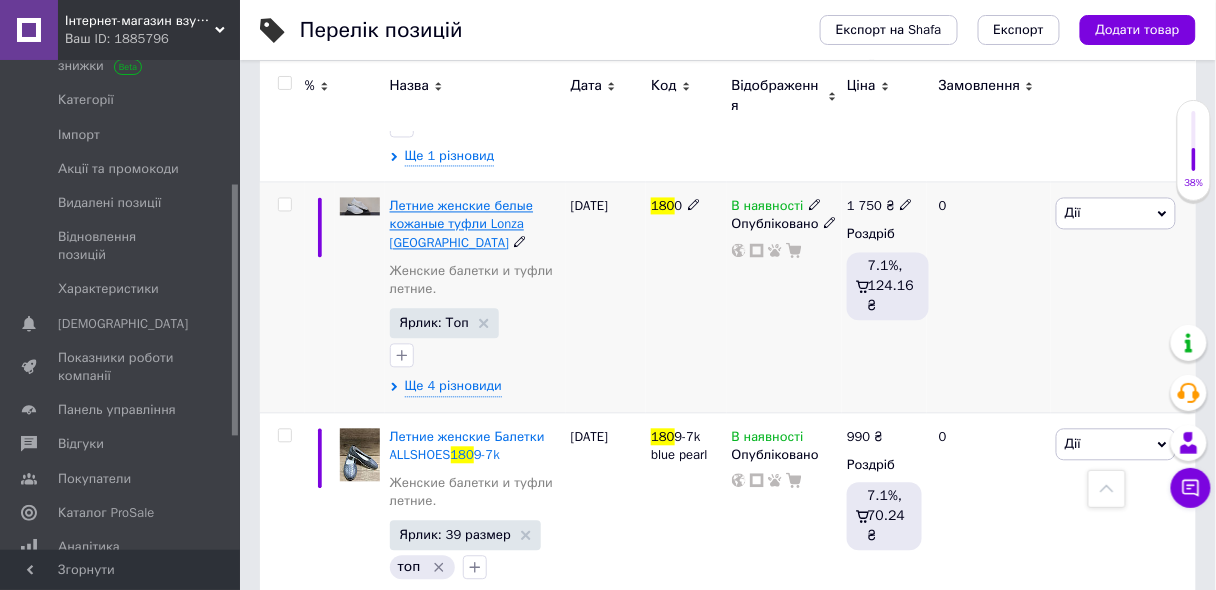 type on "180" 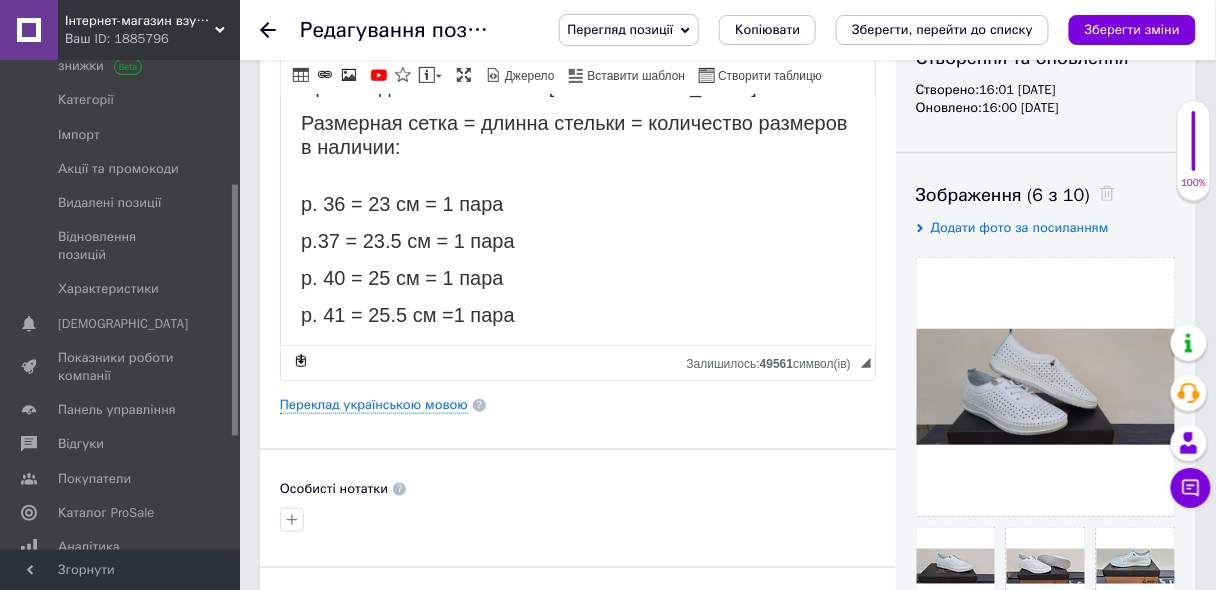 scroll, scrollTop: 240, scrollLeft: 0, axis: vertical 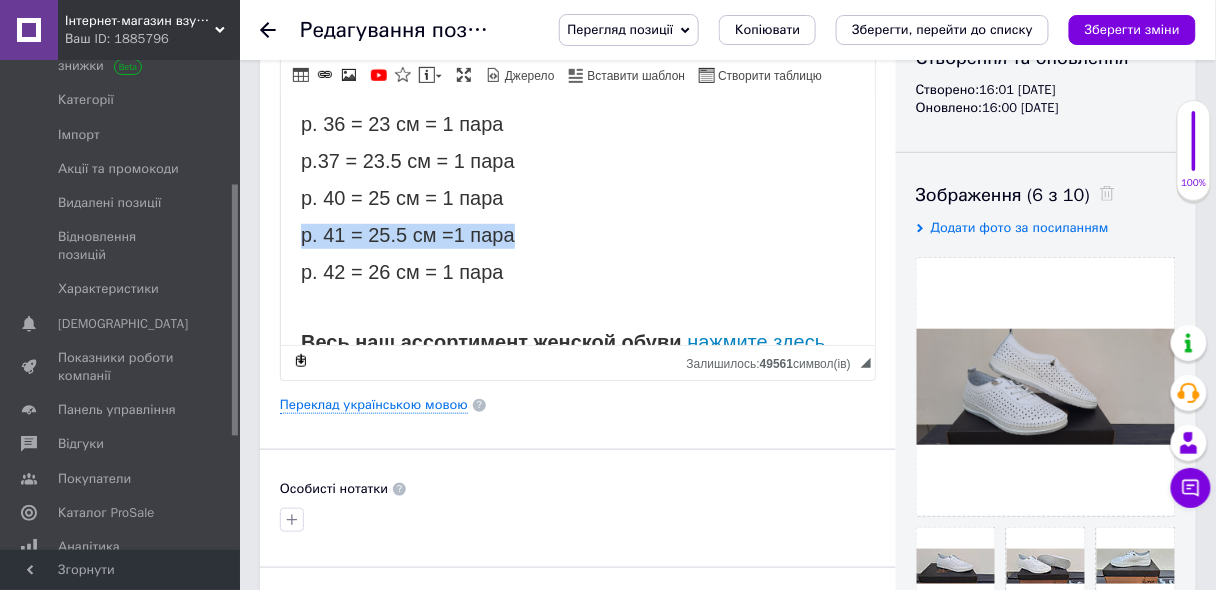 drag, startPoint x: 300, startPoint y: 223, endPoint x: 585, endPoint y: 227, distance: 285.02808 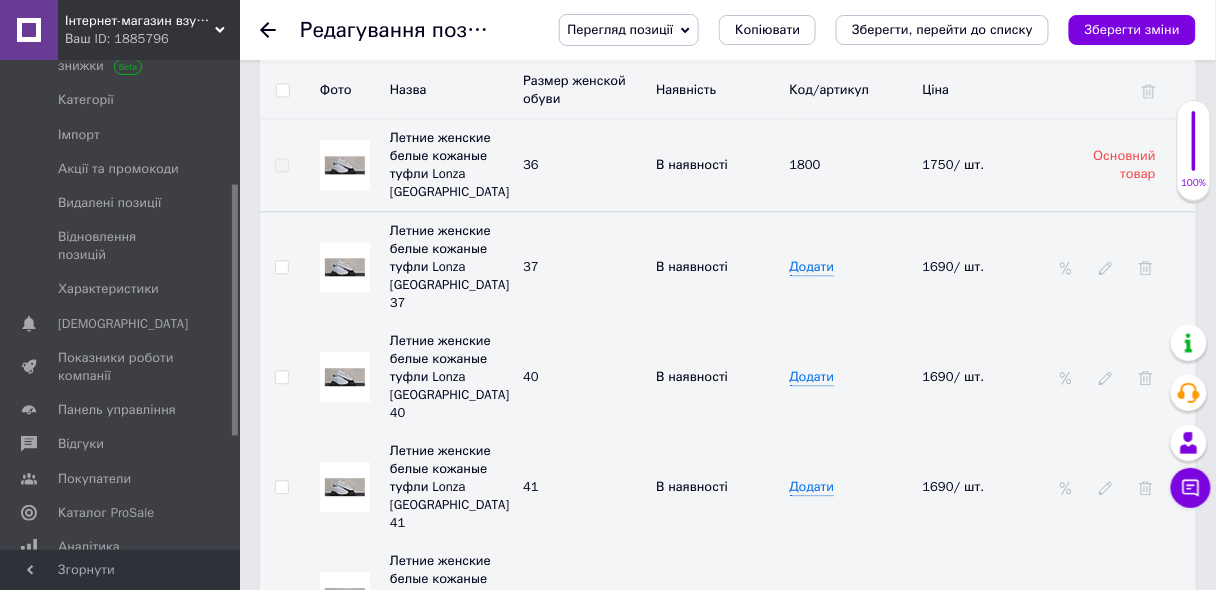scroll, scrollTop: 3040, scrollLeft: 0, axis: vertical 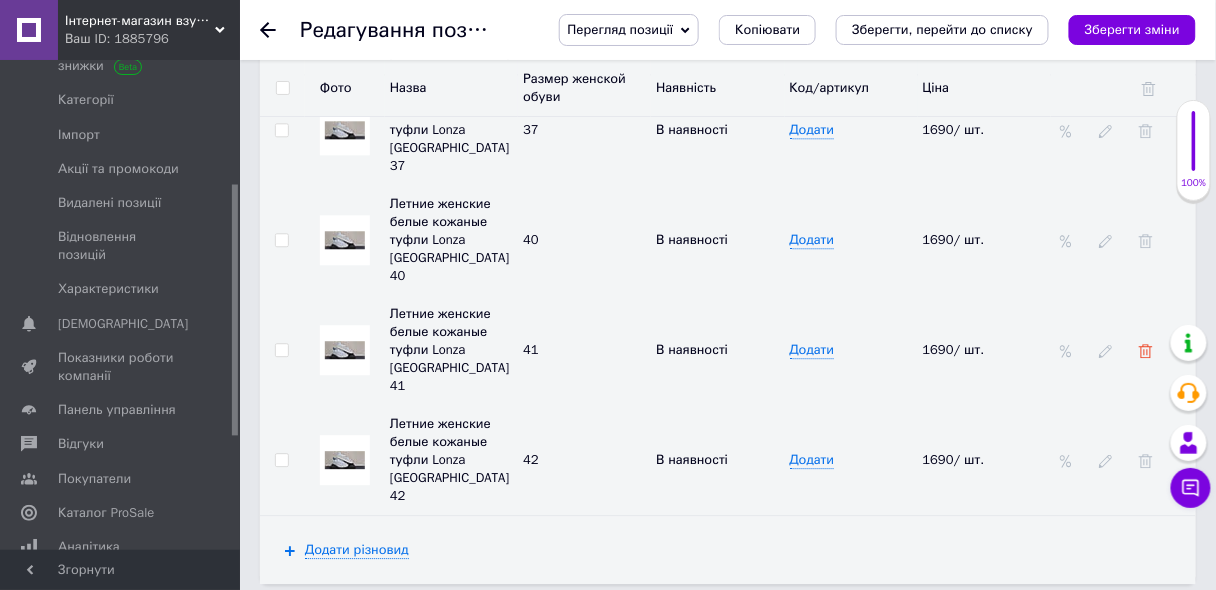 click 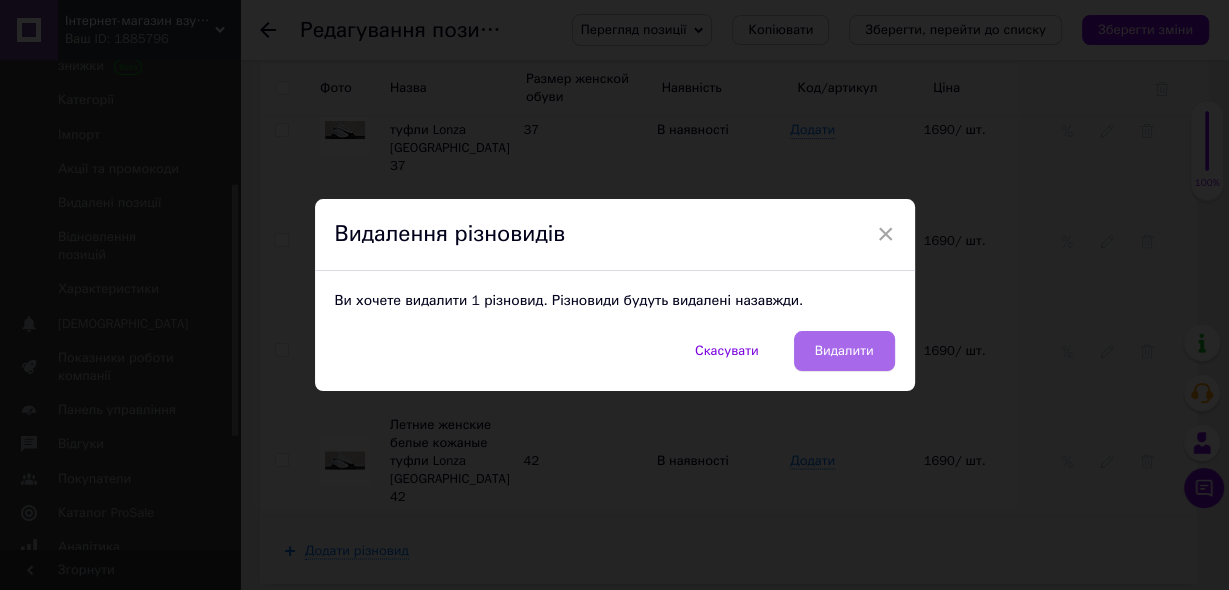 click on "Видалити" at bounding box center [844, 351] 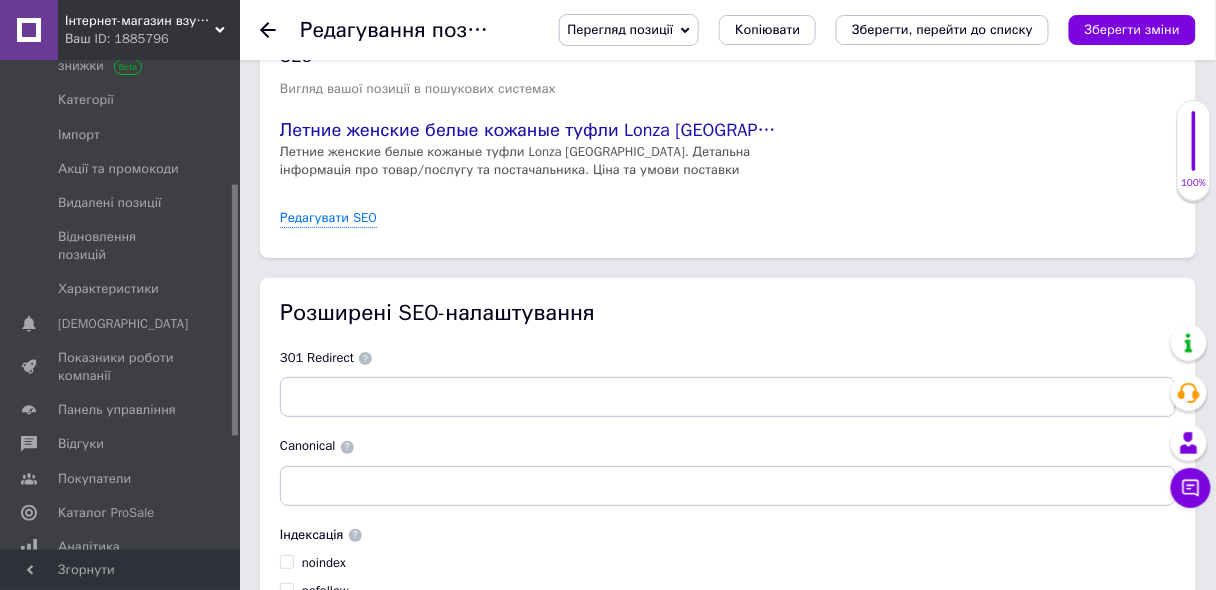 scroll, scrollTop: 3714, scrollLeft: 0, axis: vertical 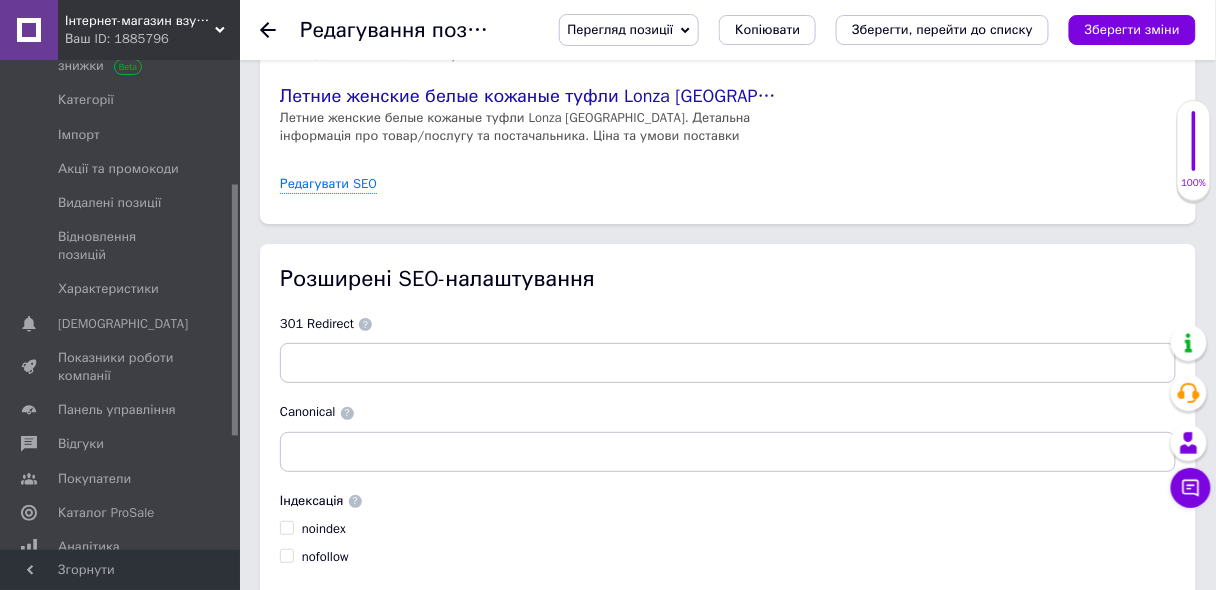 click on "Зберегти зміни" at bounding box center [328, 646] 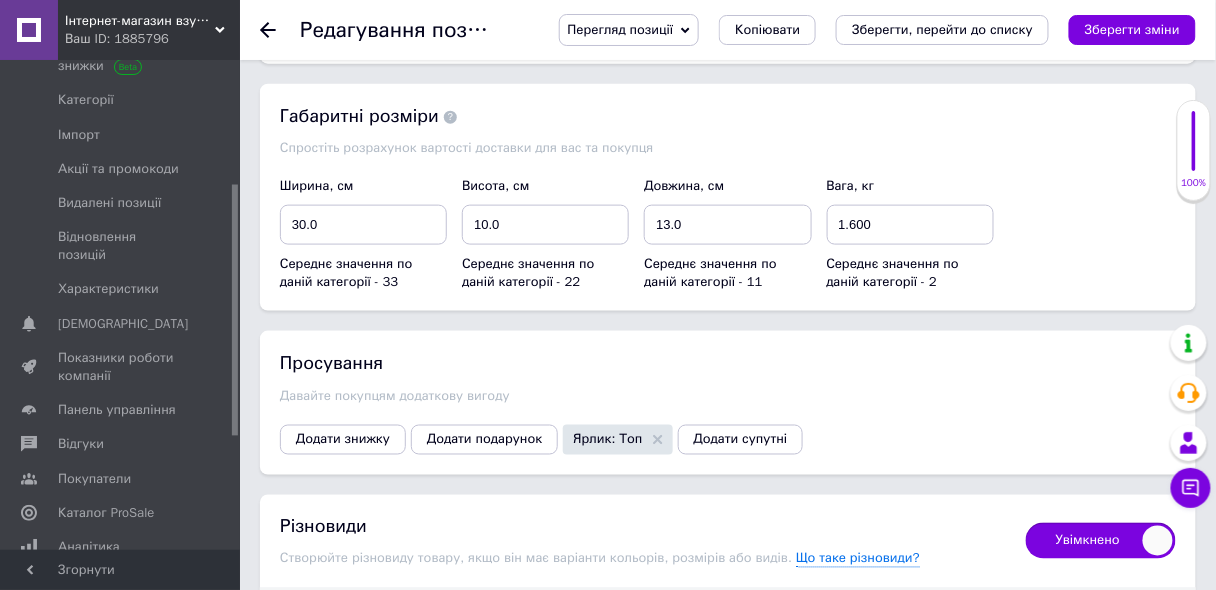 scroll, scrollTop: 2114, scrollLeft: 0, axis: vertical 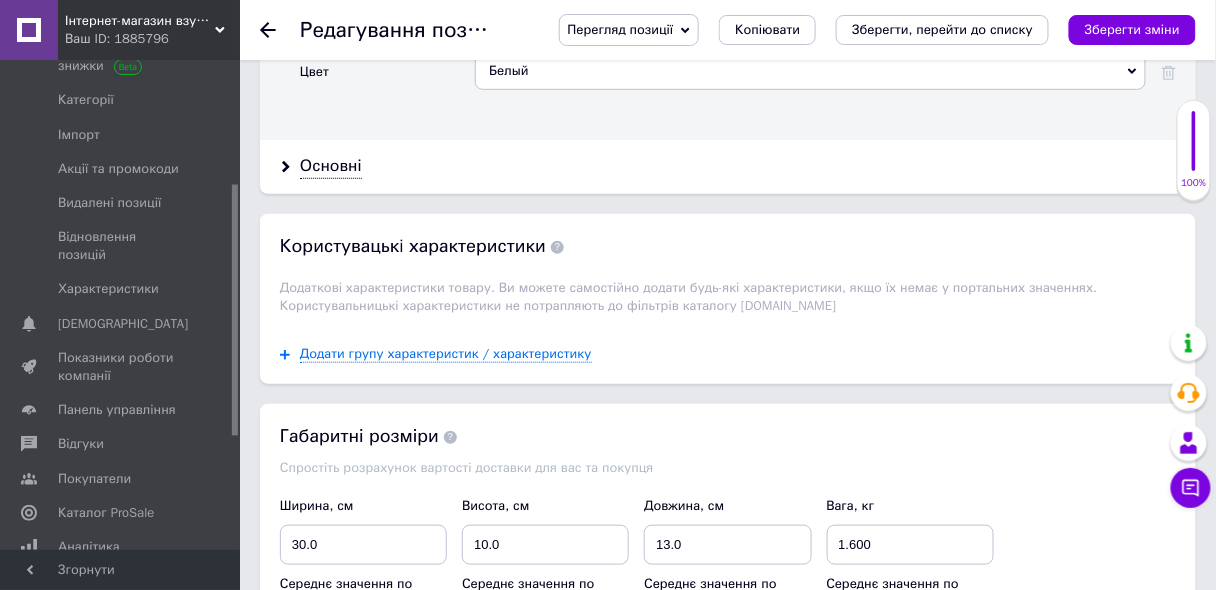 click 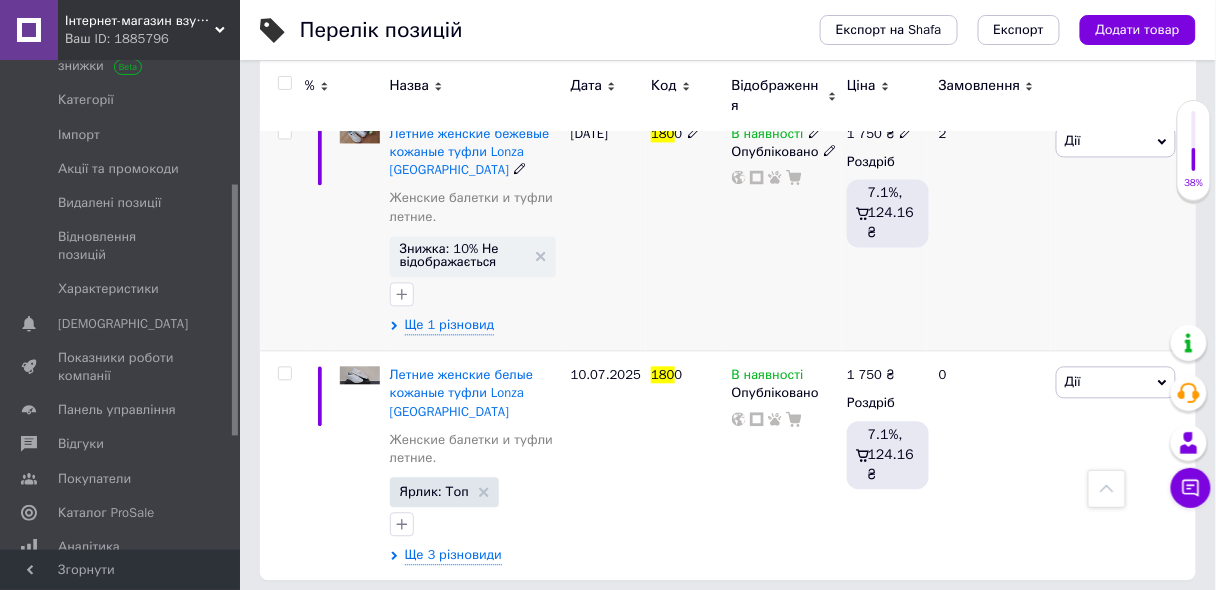scroll, scrollTop: 824, scrollLeft: 0, axis: vertical 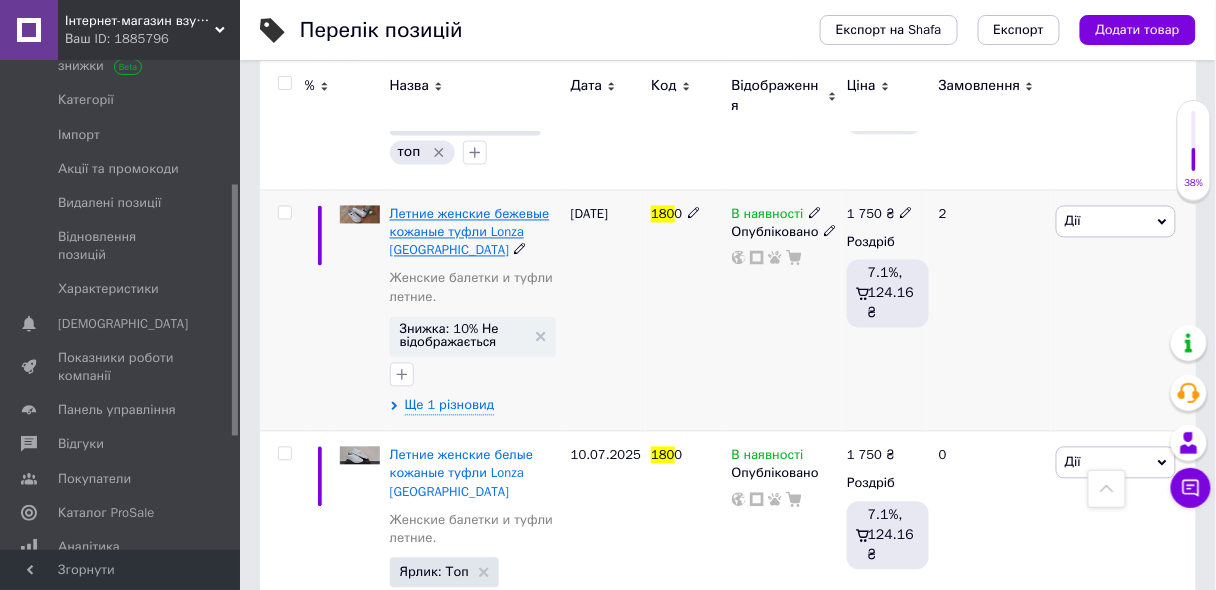 click on "Летние женские бежевые кожаные туфли Lonza [GEOGRAPHIC_DATA]" at bounding box center (470, 232) 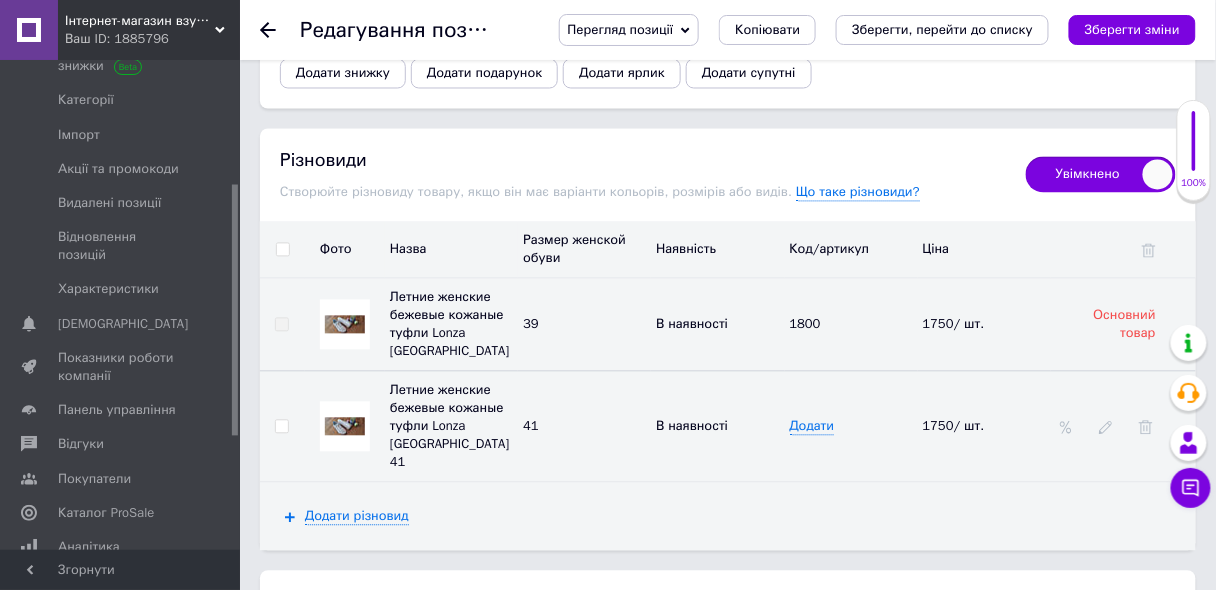 scroll, scrollTop: 2880, scrollLeft: 0, axis: vertical 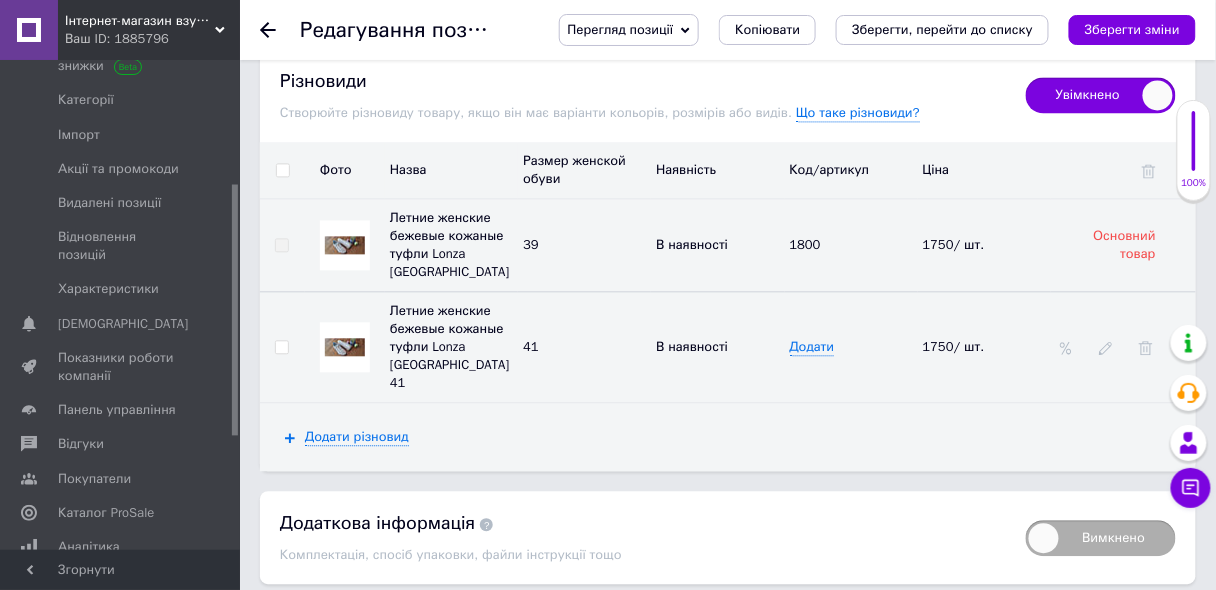 click 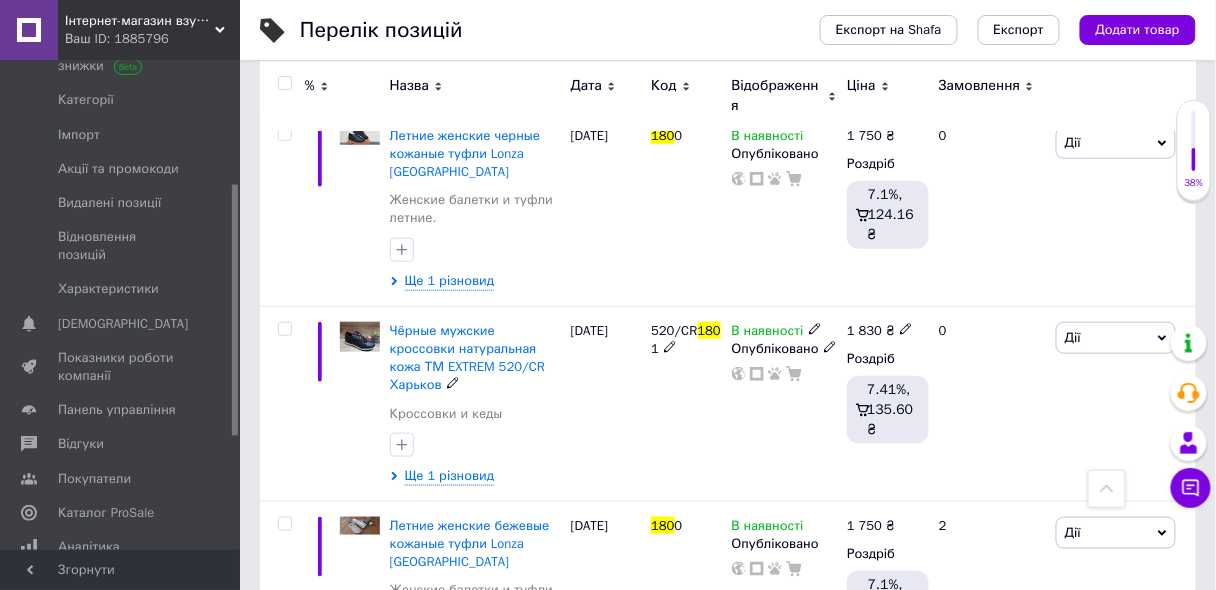 scroll, scrollTop: 240, scrollLeft: 0, axis: vertical 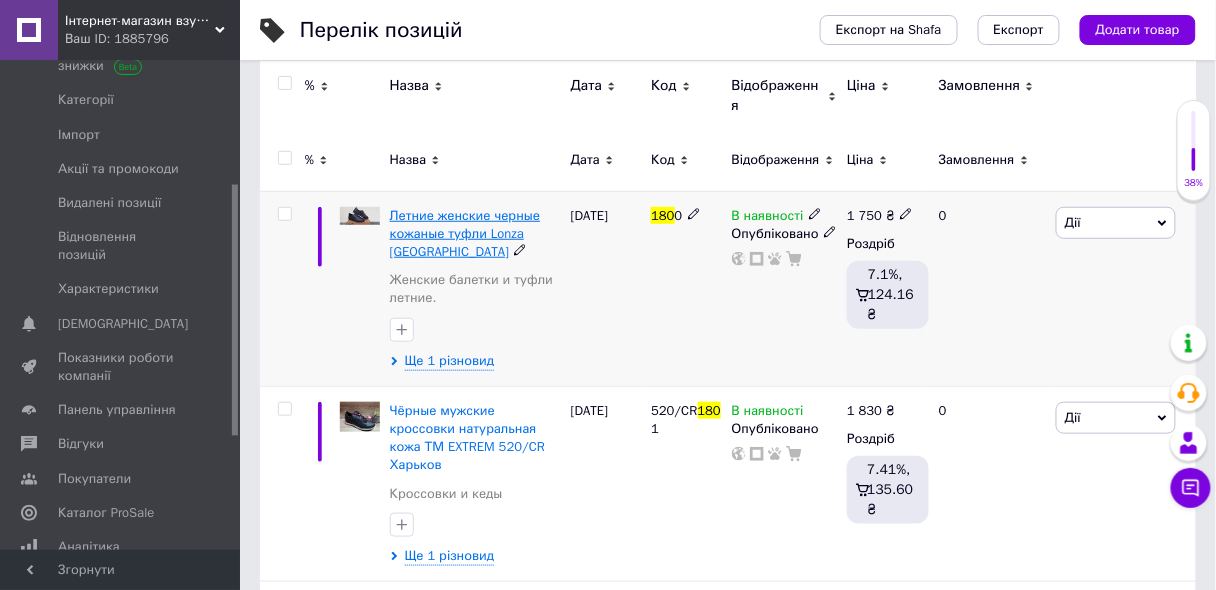 click on "Летние женские черные кожаные туфли Lonza [GEOGRAPHIC_DATA]" at bounding box center [465, 233] 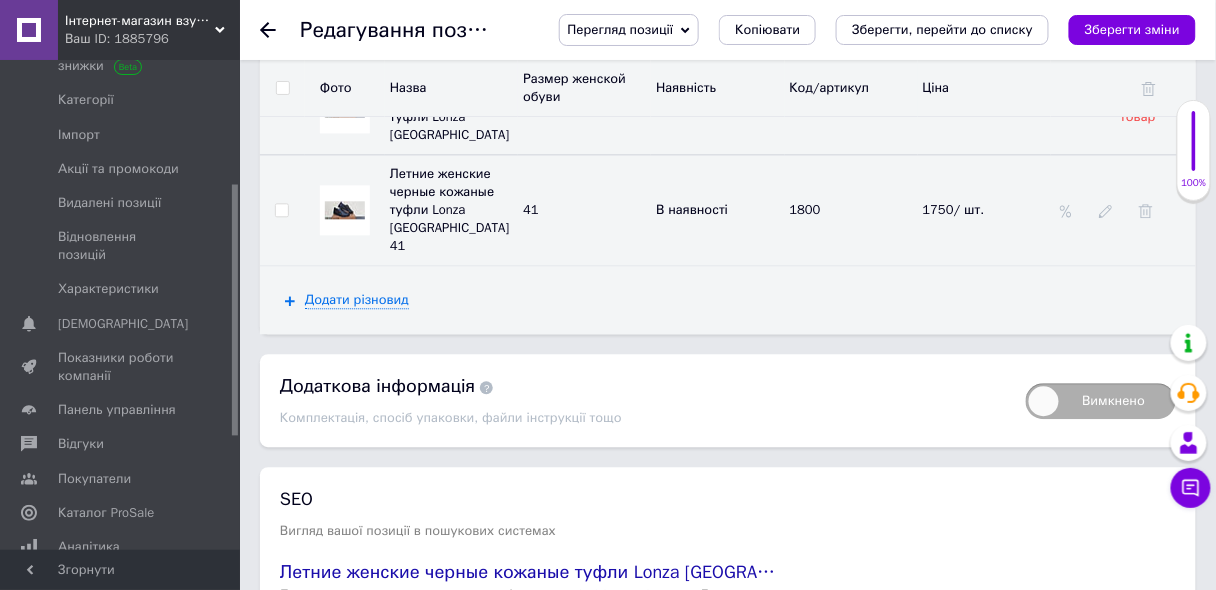 scroll, scrollTop: 2800, scrollLeft: 0, axis: vertical 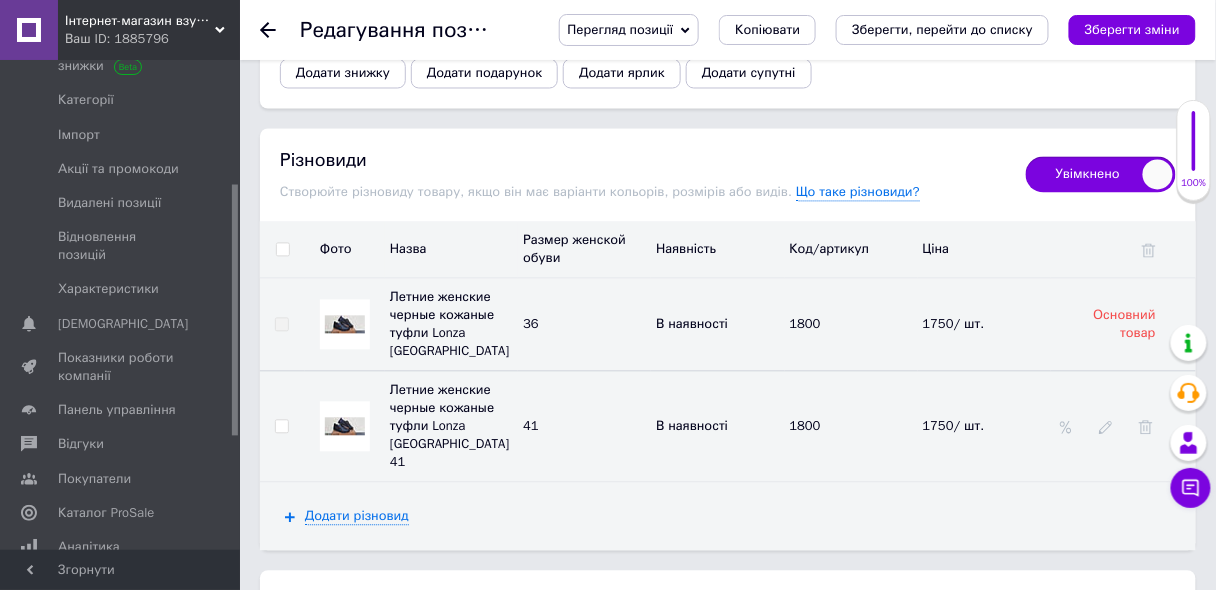 click 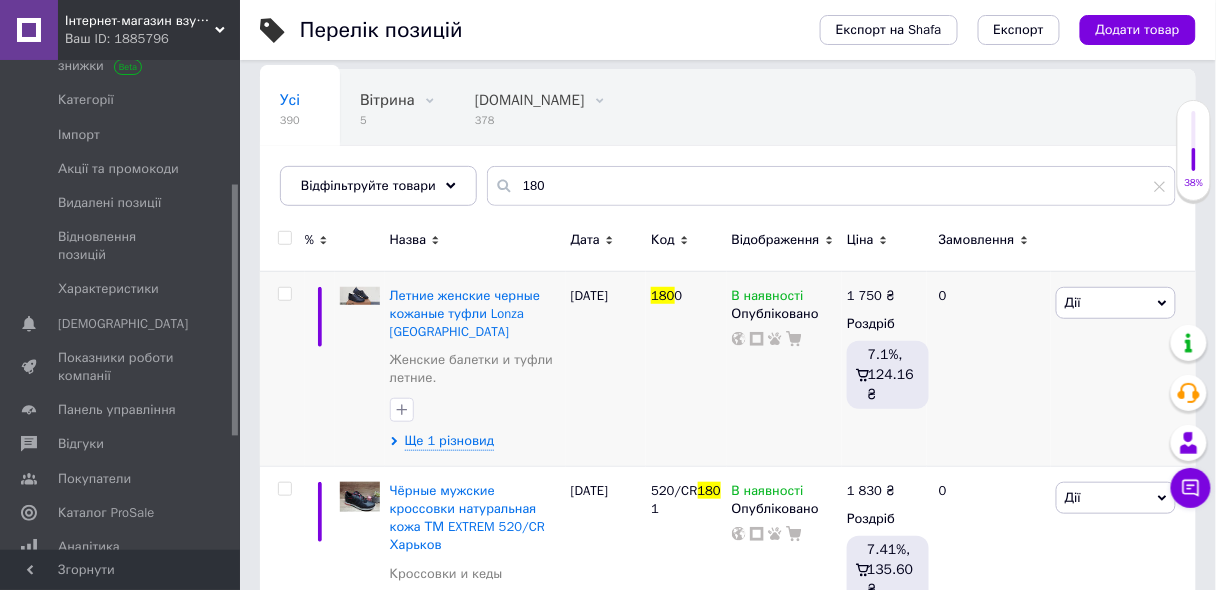 scroll, scrollTop: 240, scrollLeft: 0, axis: vertical 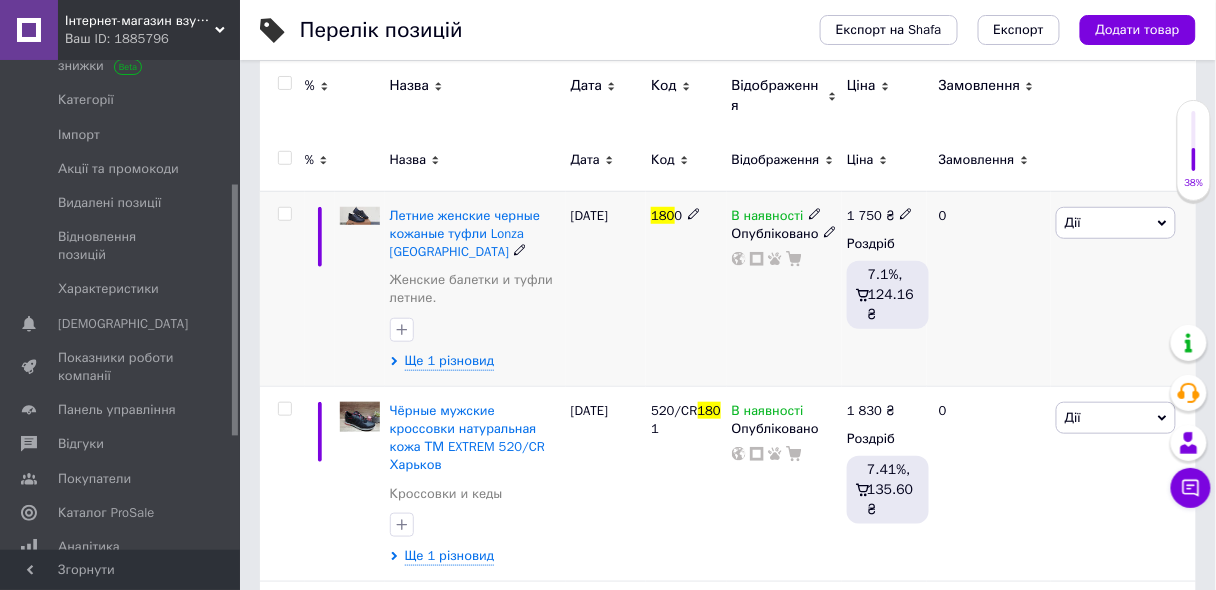 click on "Дії" at bounding box center [1116, 223] 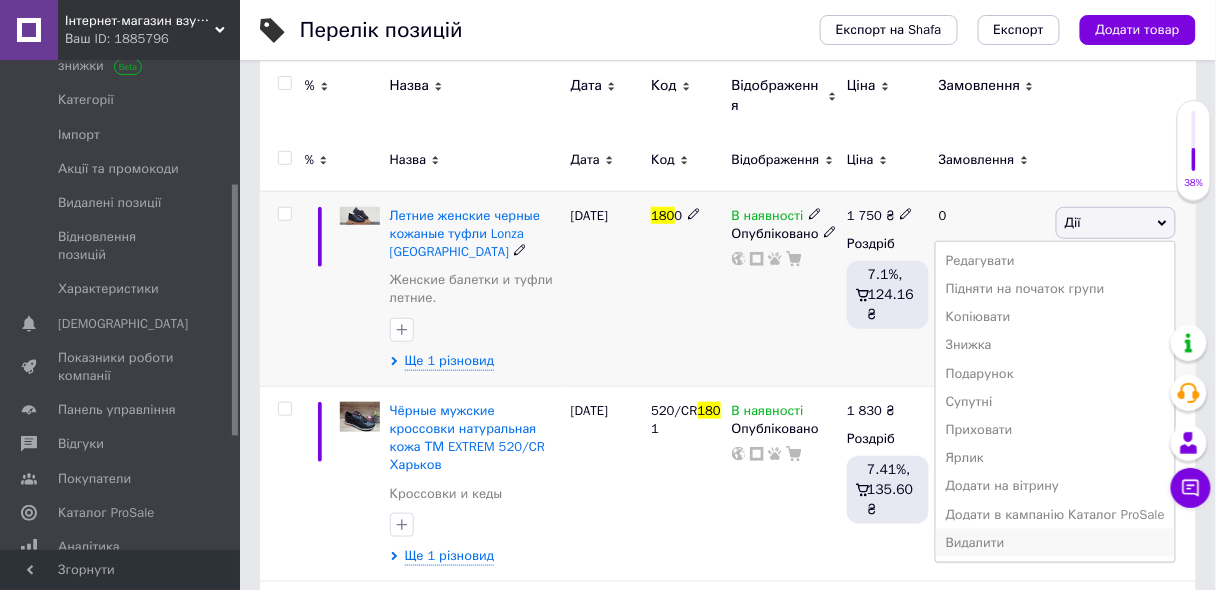 scroll, scrollTop: 400, scrollLeft: 0, axis: vertical 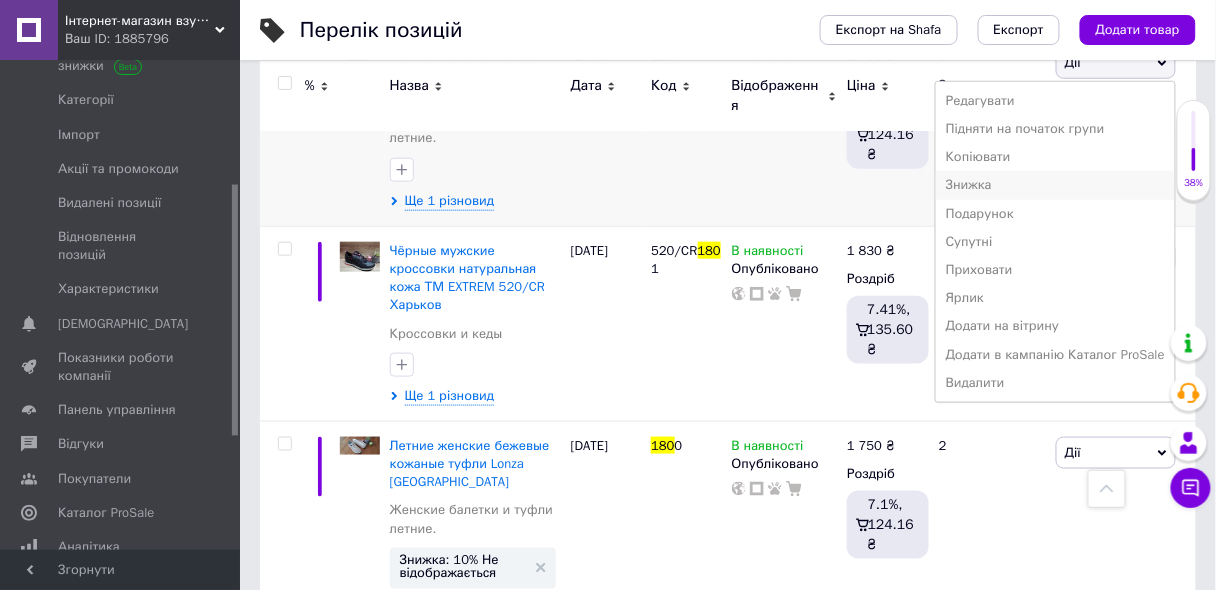 click on "Знижка" at bounding box center [1055, 185] 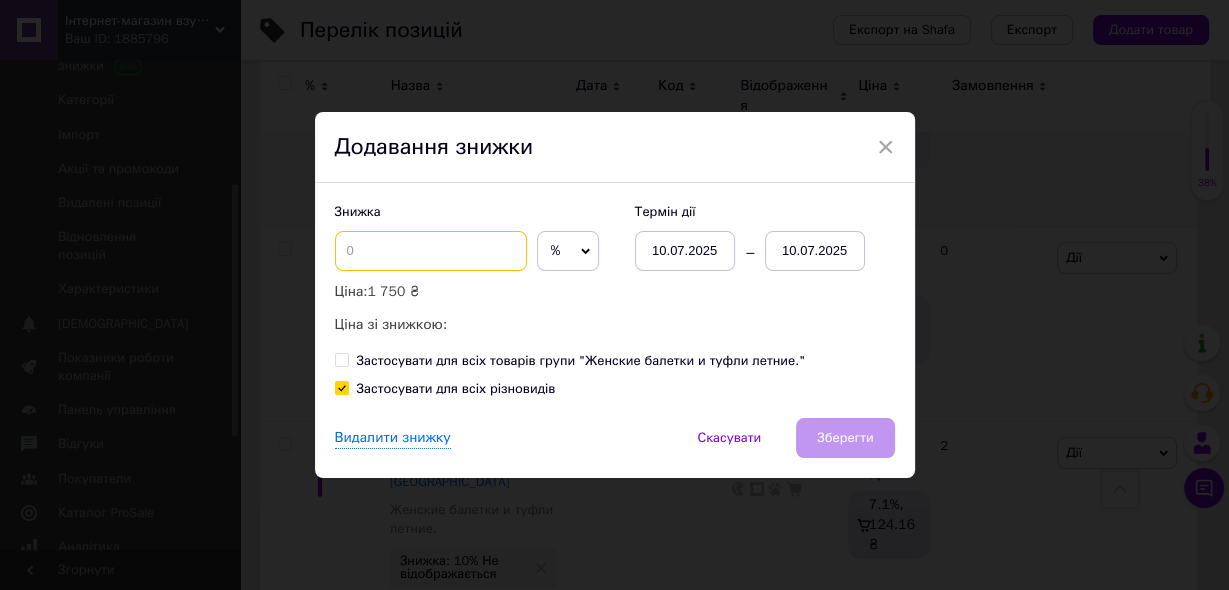 click at bounding box center [431, 251] 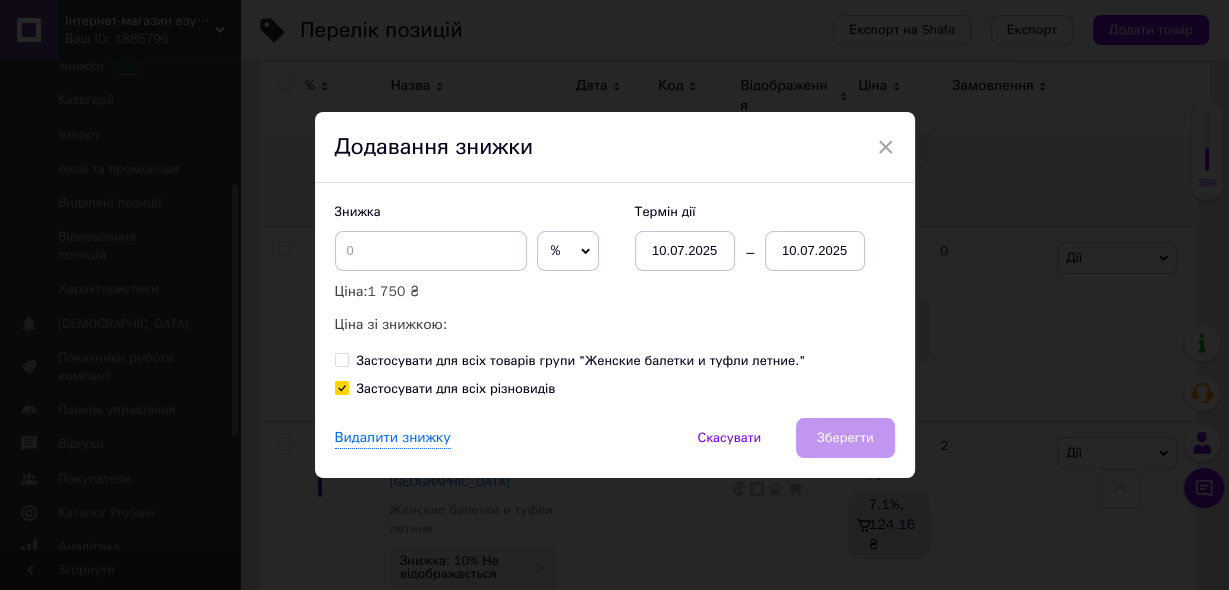 click on "%" at bounding box center (568, 251) 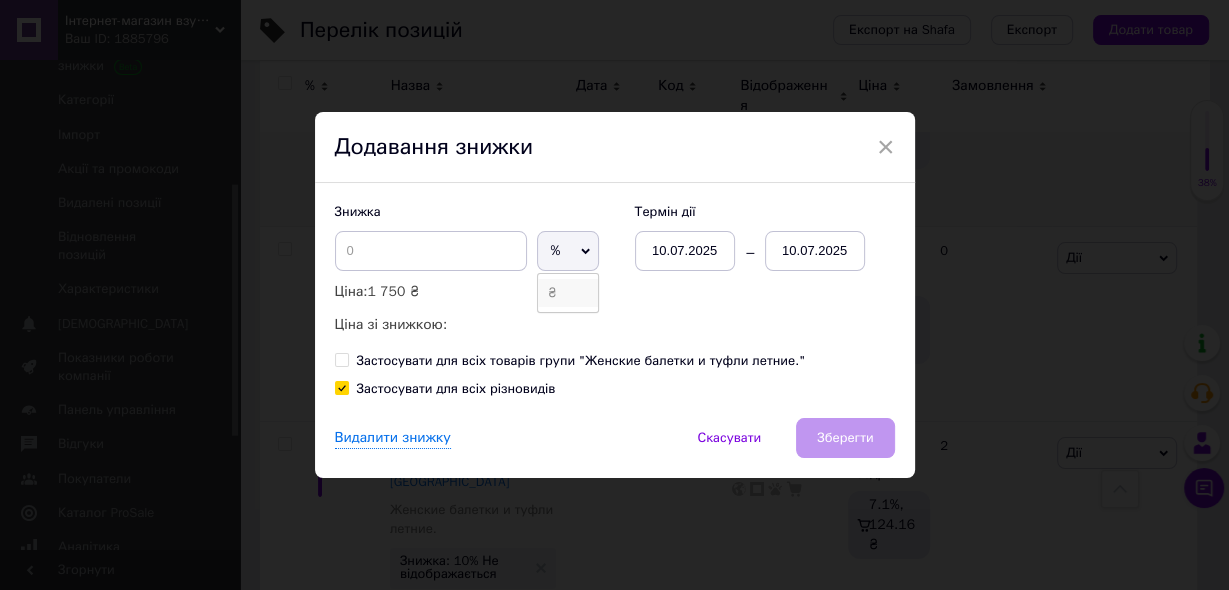 click on "₴" at bounding box center (568, 293) 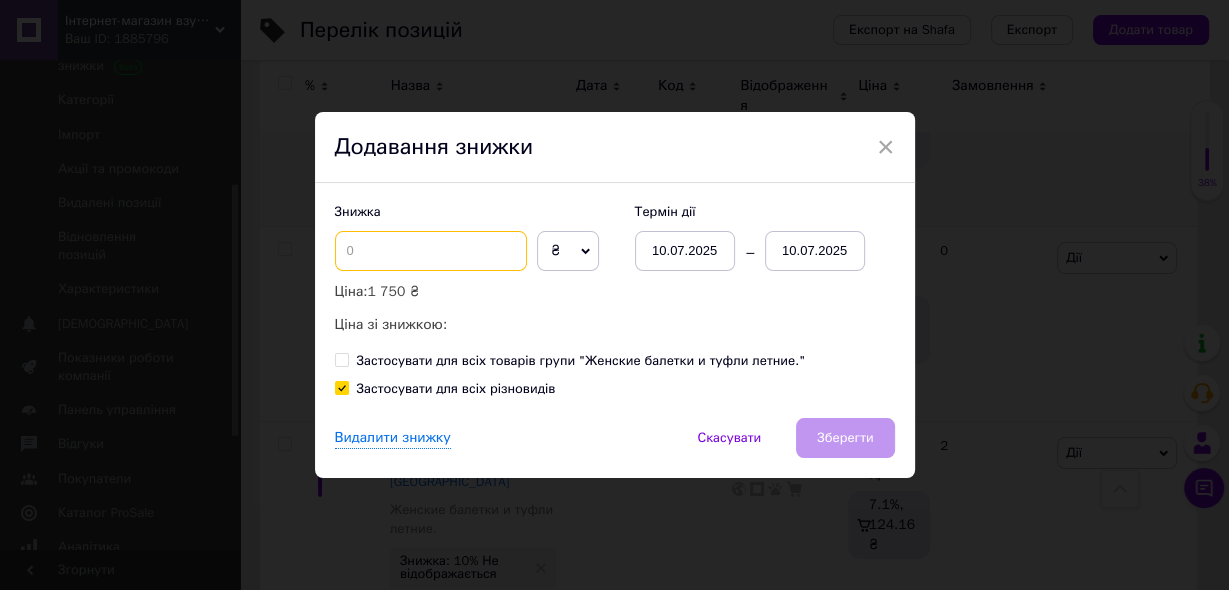 click at bounding box center [431, 251] 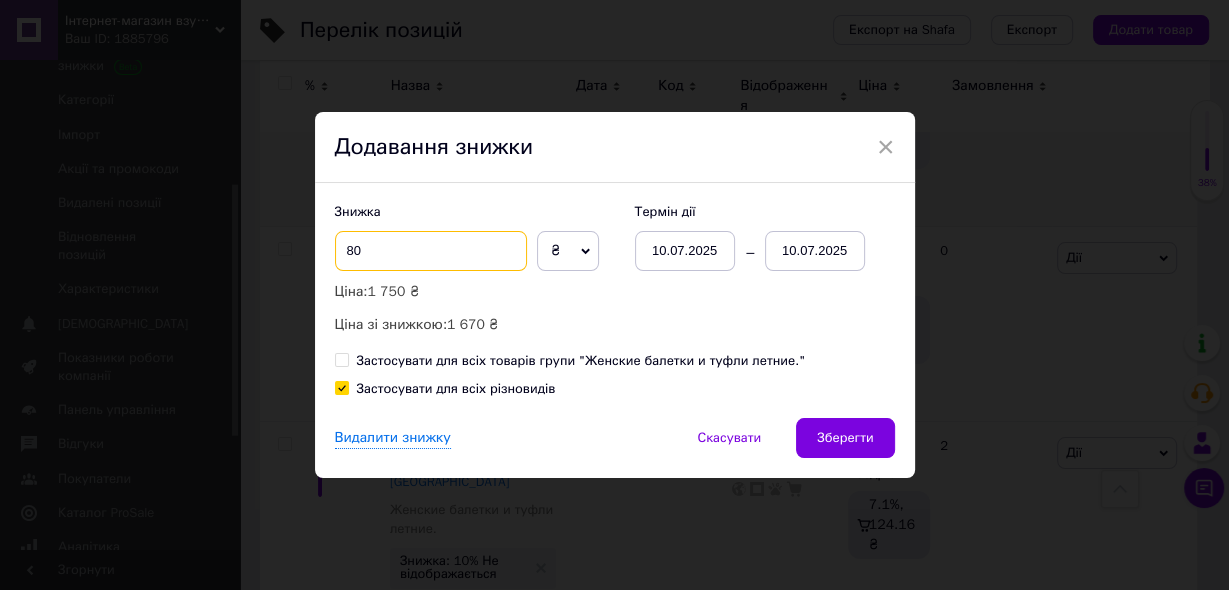 type on "80" 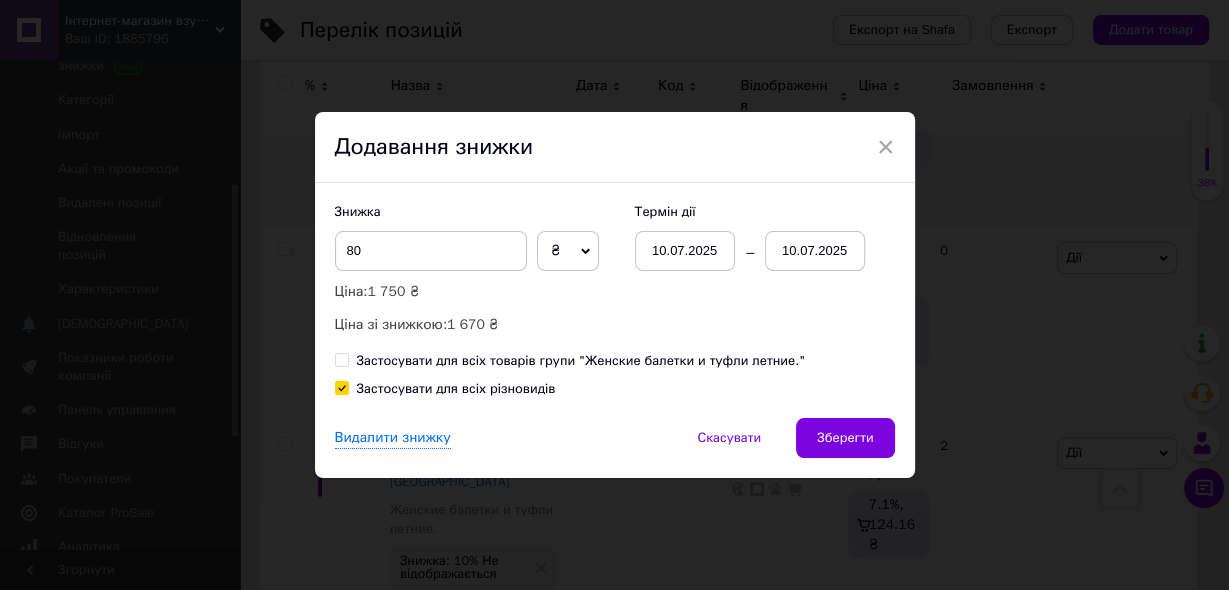 click on "10.07.2025" at bounding box center [815, 251] 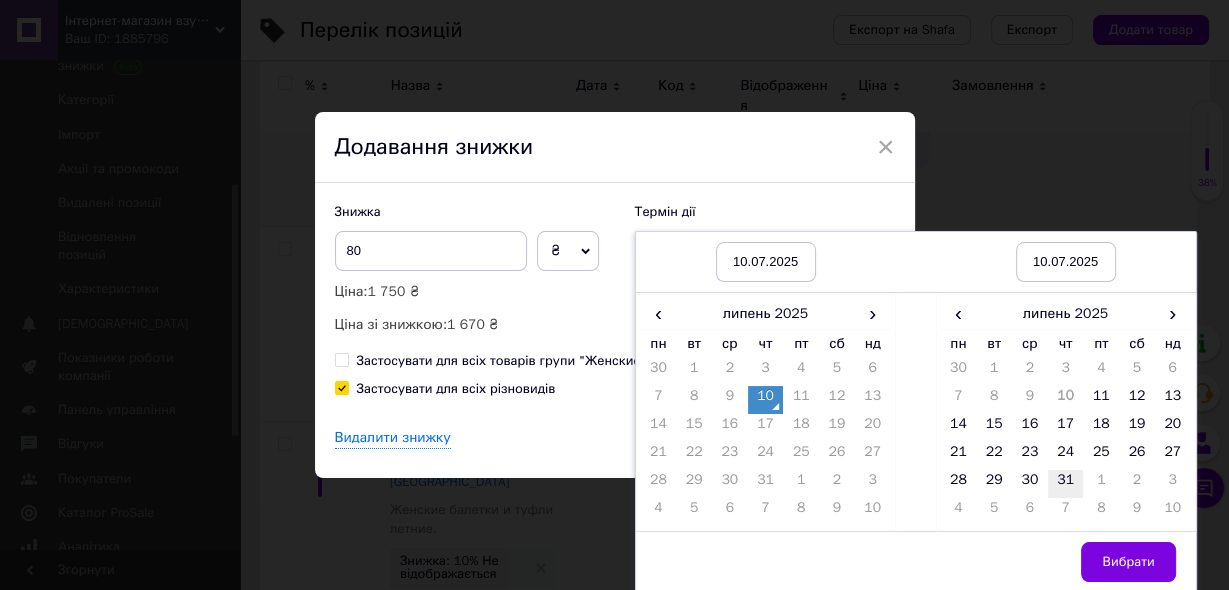 click on "31" at bounding box center [1066, 484] 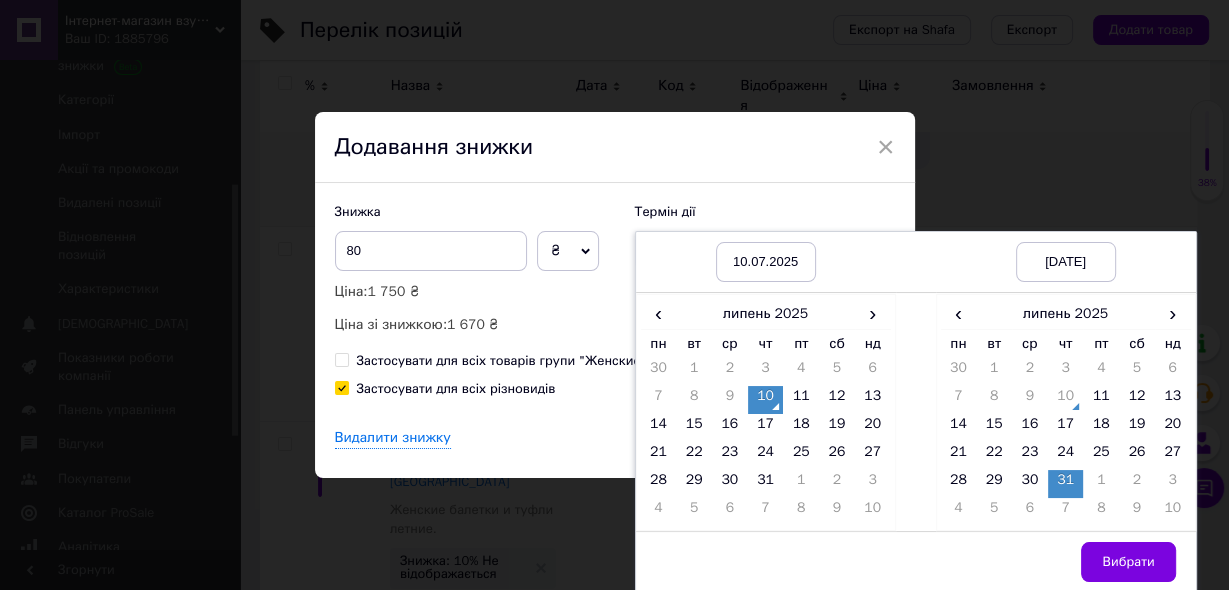 click on "Вибрати" at bounding box center (1128, 562) 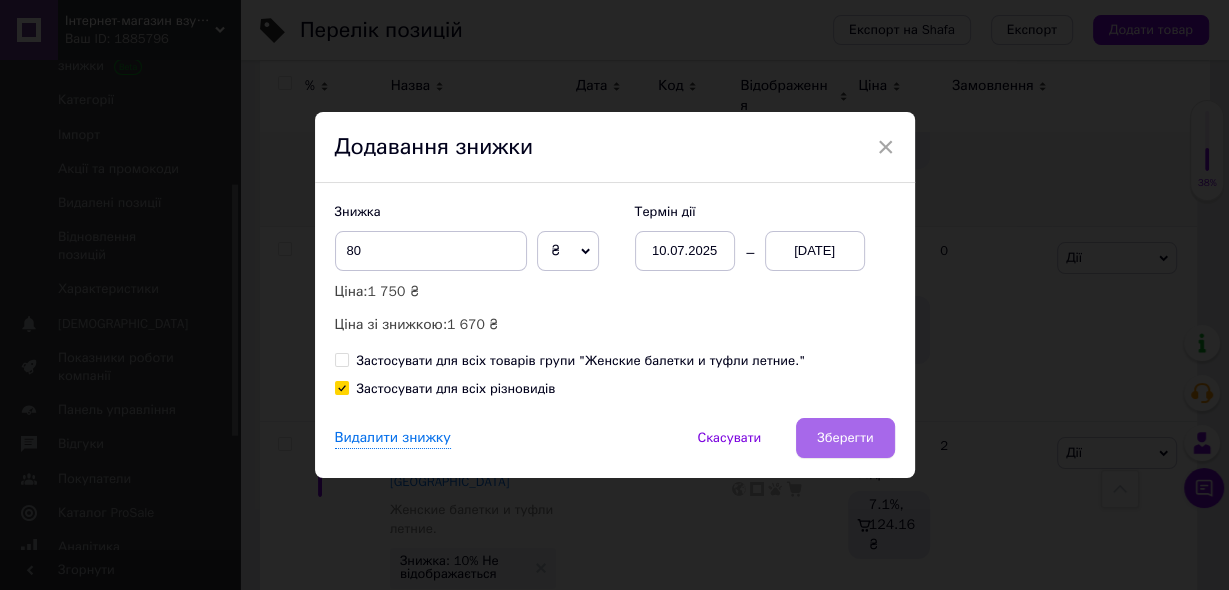 click on "Зберегти" at bounding box center [845, 438] 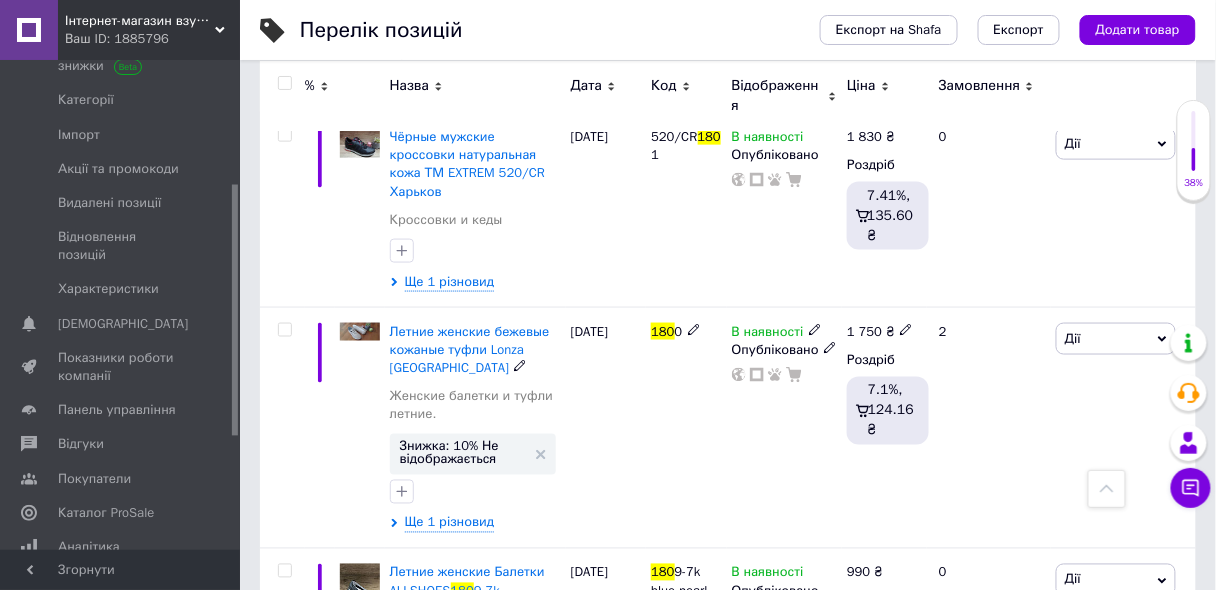 scroll, scrollTop: 640, scrollLeft: 0, axis: vertical 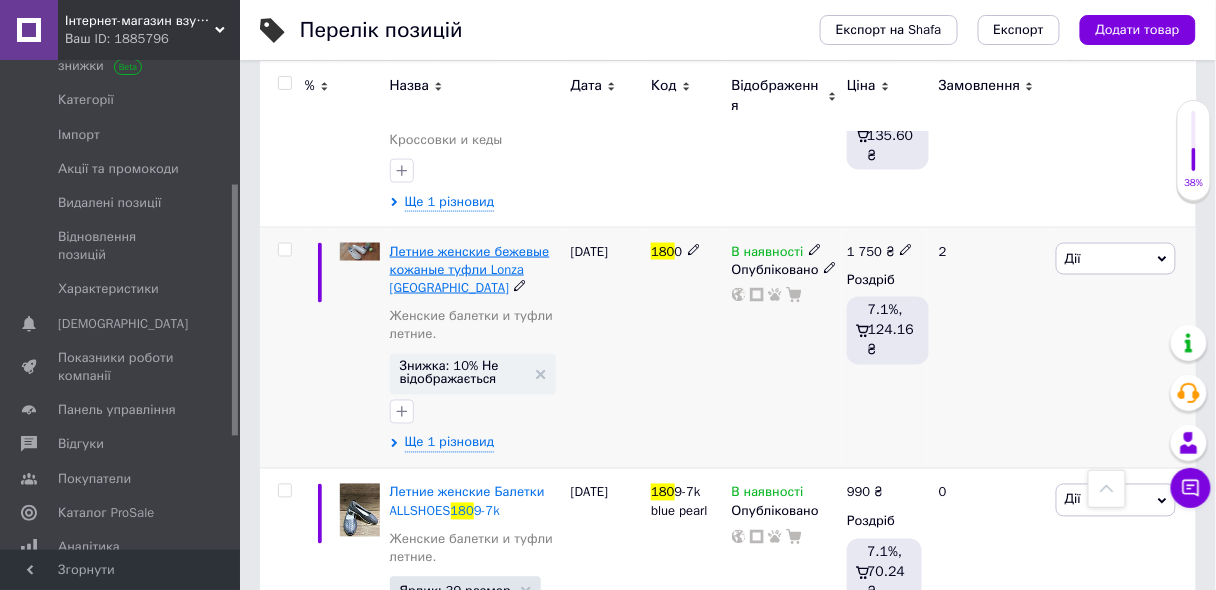 click on "Летние женские бежевые кожаные туфли Lonza [GEOGRAPHIC_DATA]" at bounding box center [470, 269] 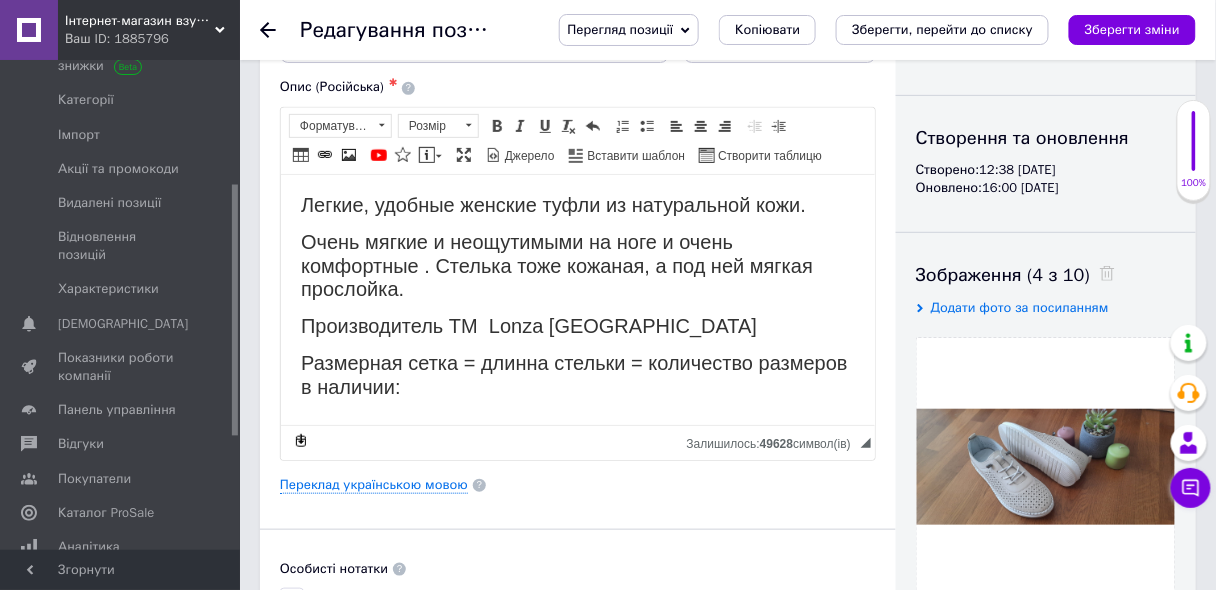 scroll, scrollTop: 160, scrollLeft: 0, axis: vertical 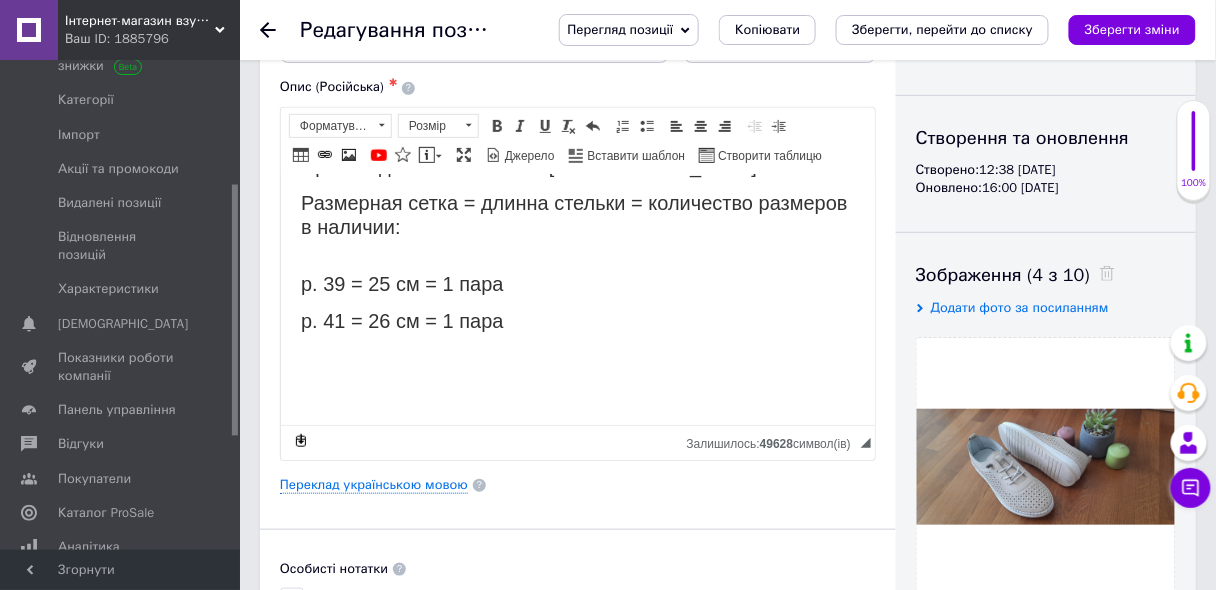 click 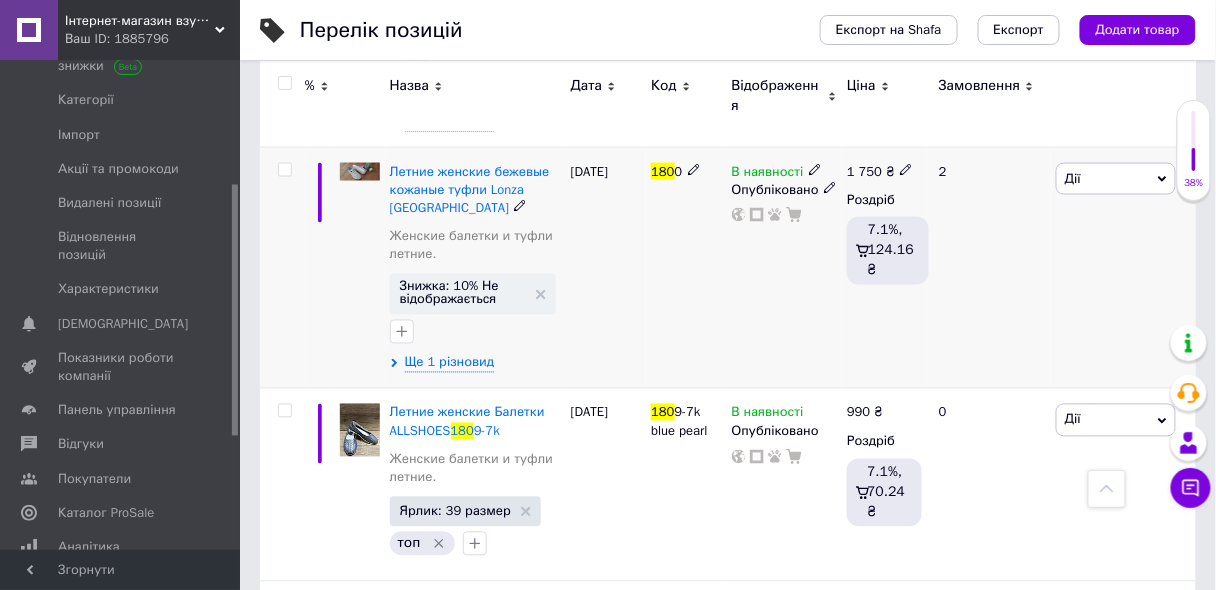 scroll, scrollTop: 939, scrollLeft: 0, axis: vertical 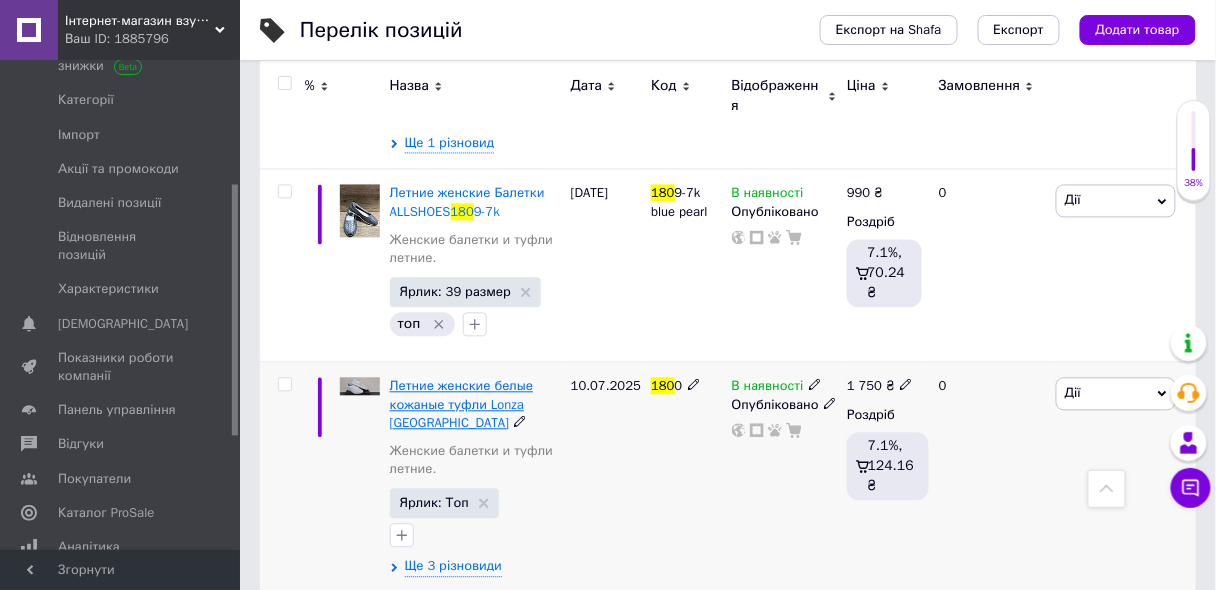 click on "Летние женские белые кожаные туфли Lonza [GEOGRAPHIC_DATA]" at bounding box center [462, 404] 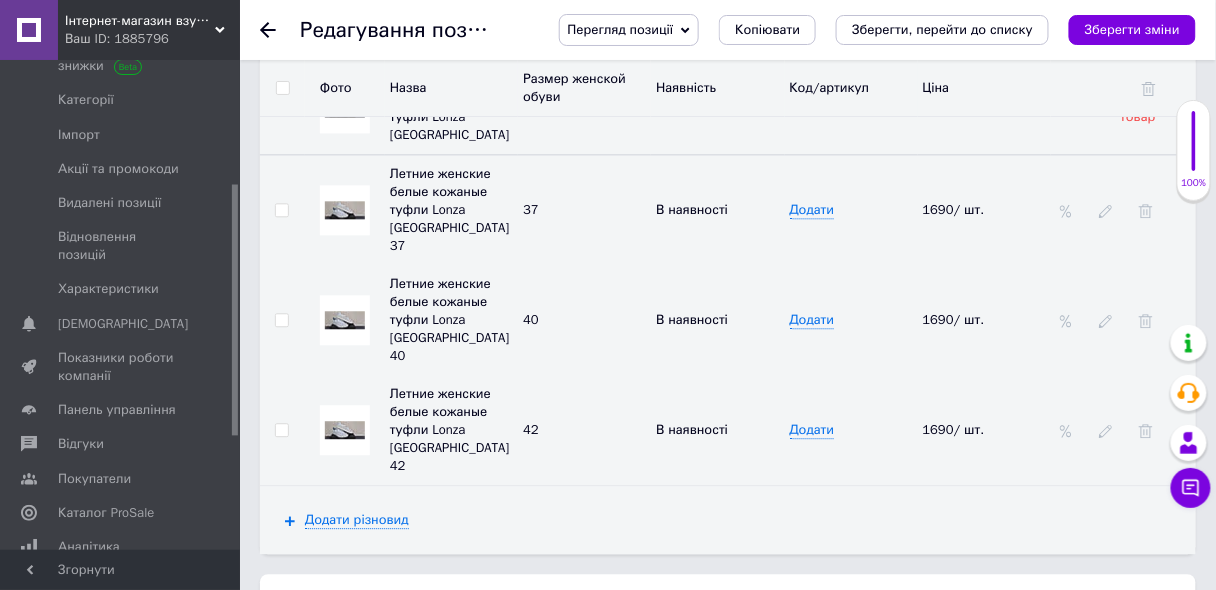 scroll, scrollTop: 2880, scrollLeft: 0, axis: vertical 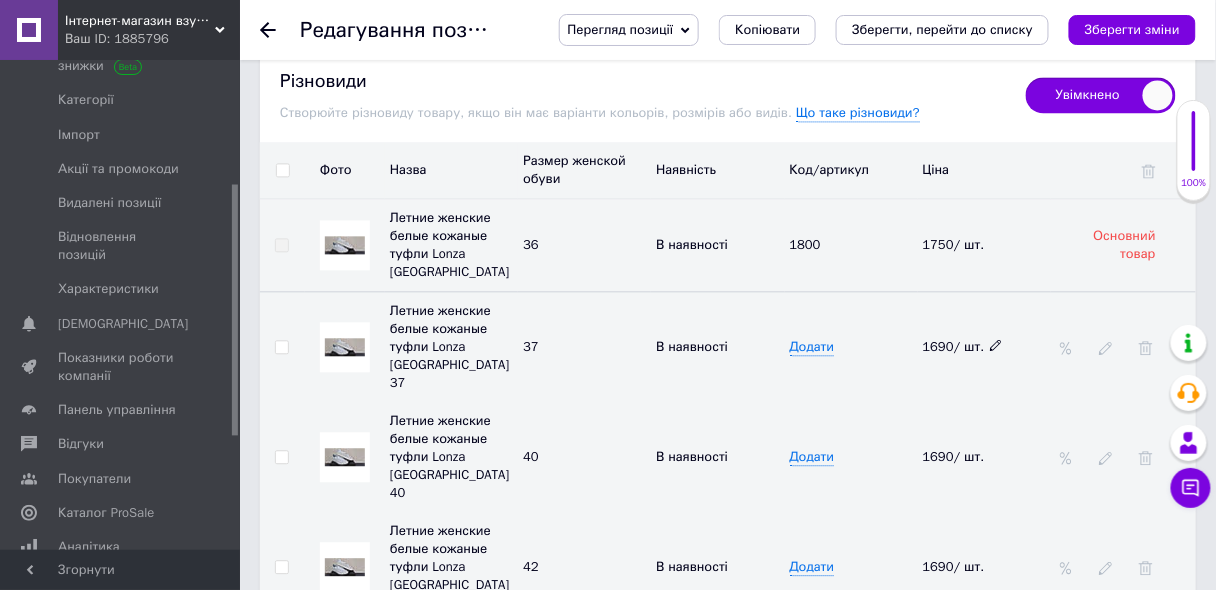 click 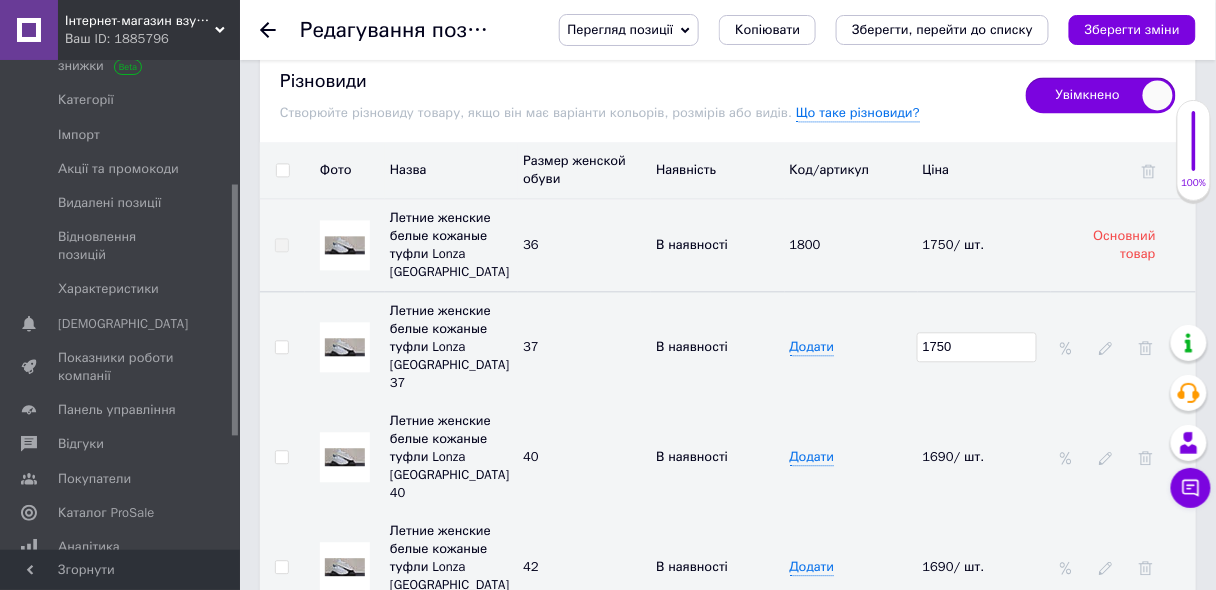 type on "1750" 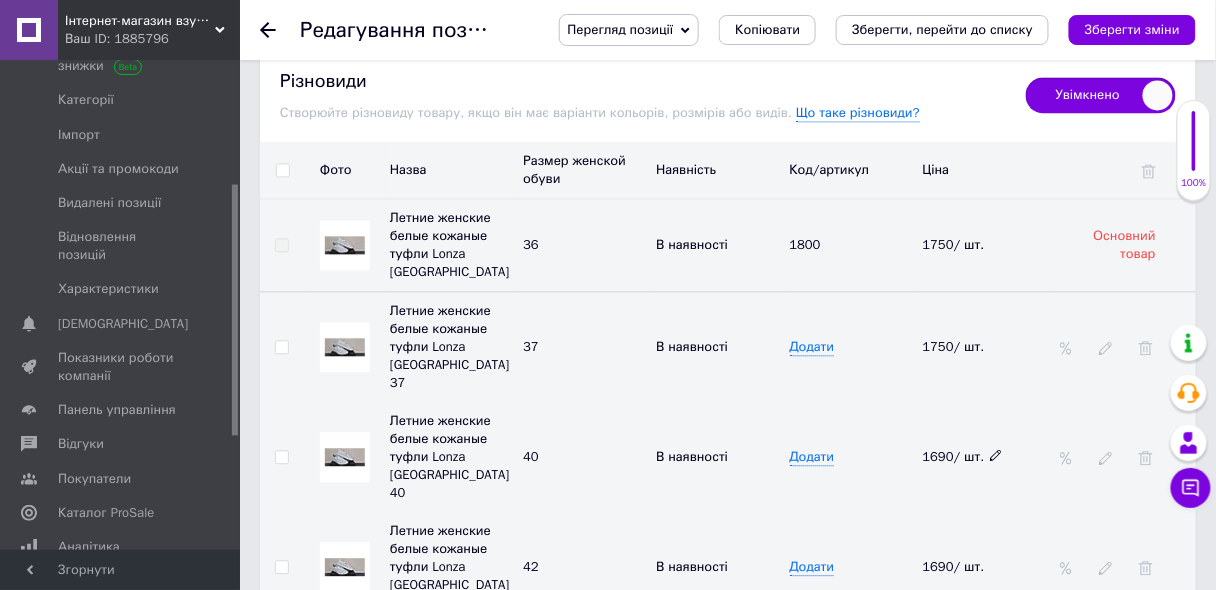 click 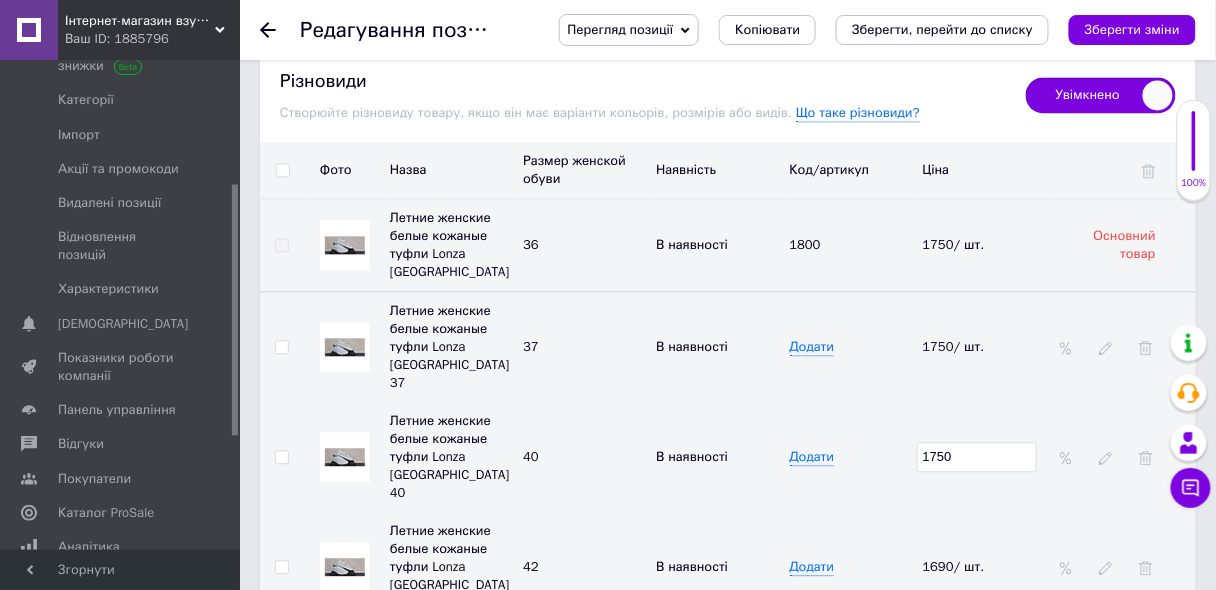 type on "1750" 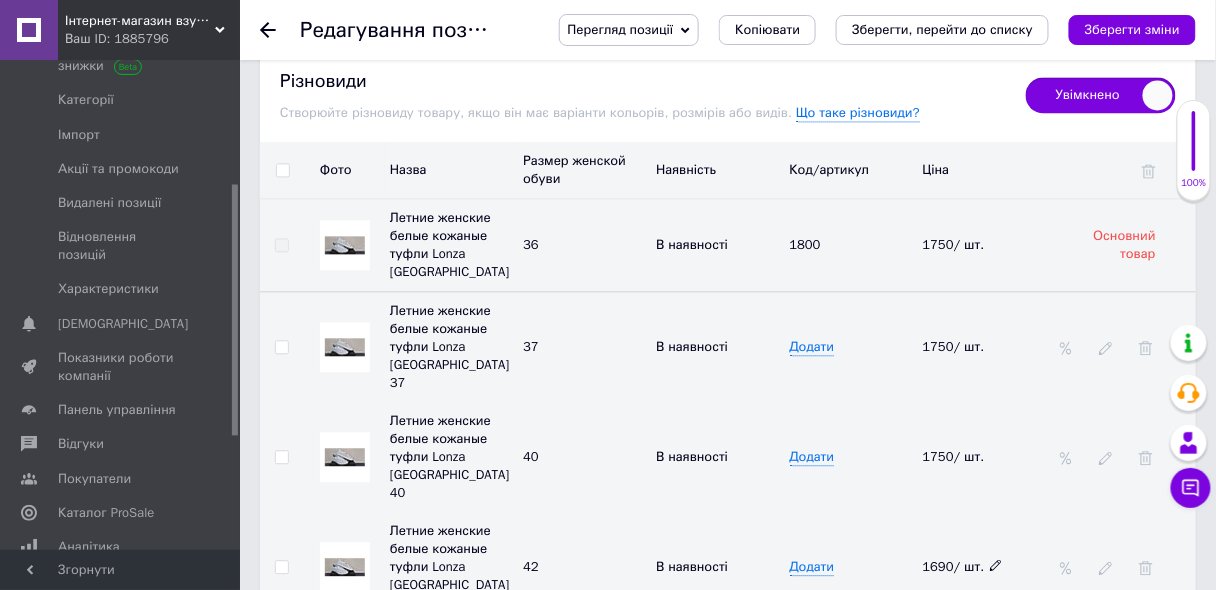 click 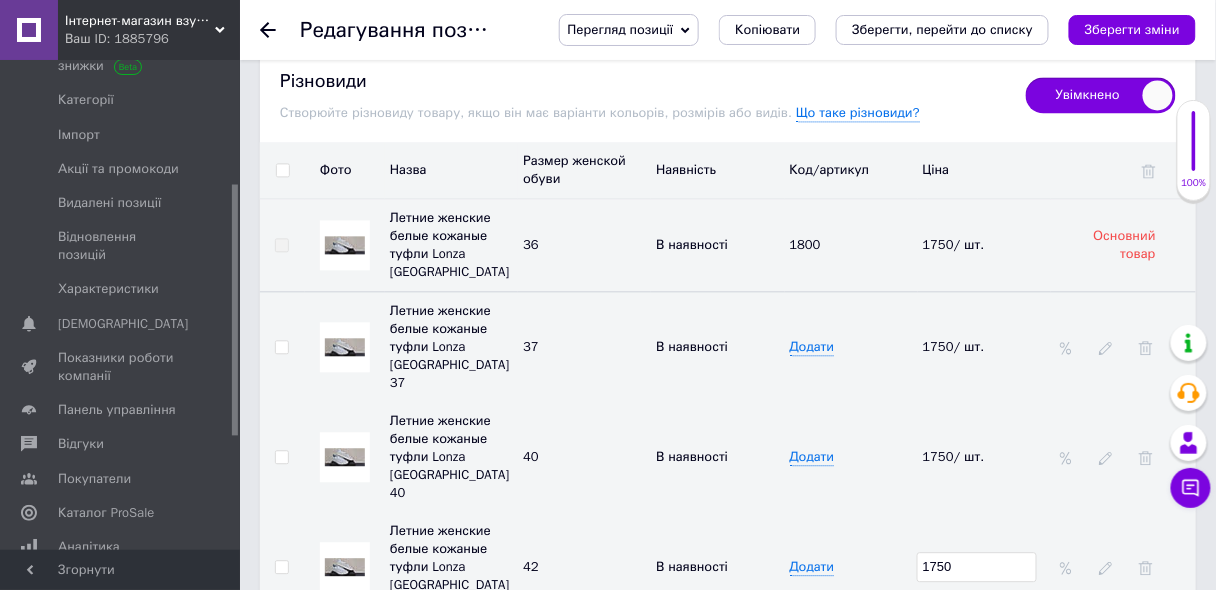 type on "1750" 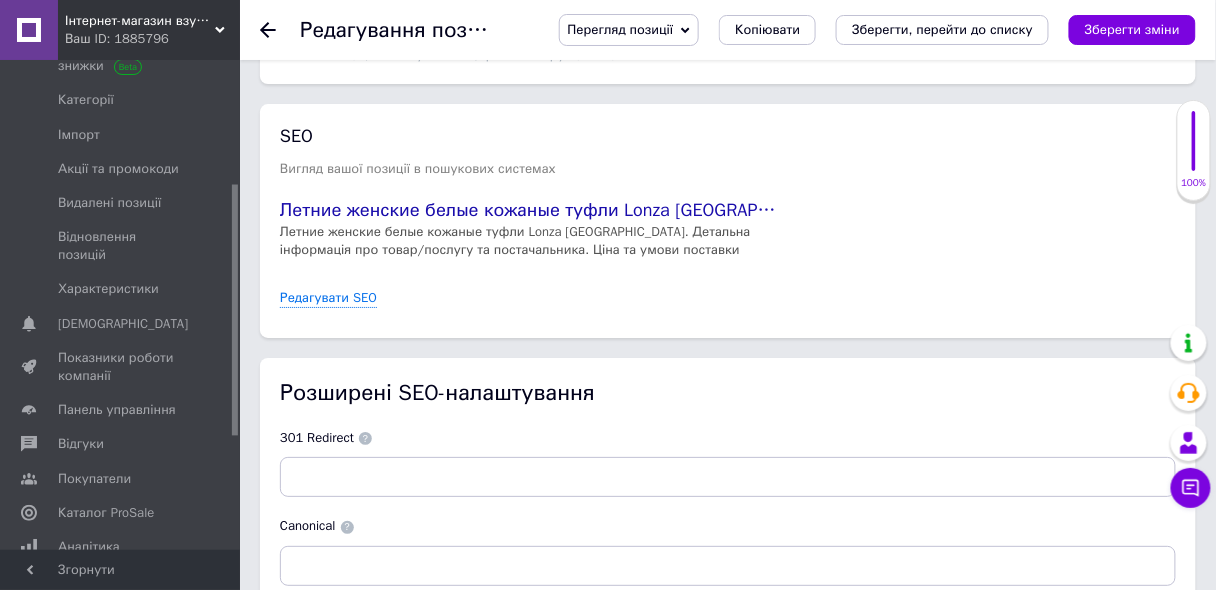 scroll, scrollTop: 3714, scrollLeft: 0, axis: vertical 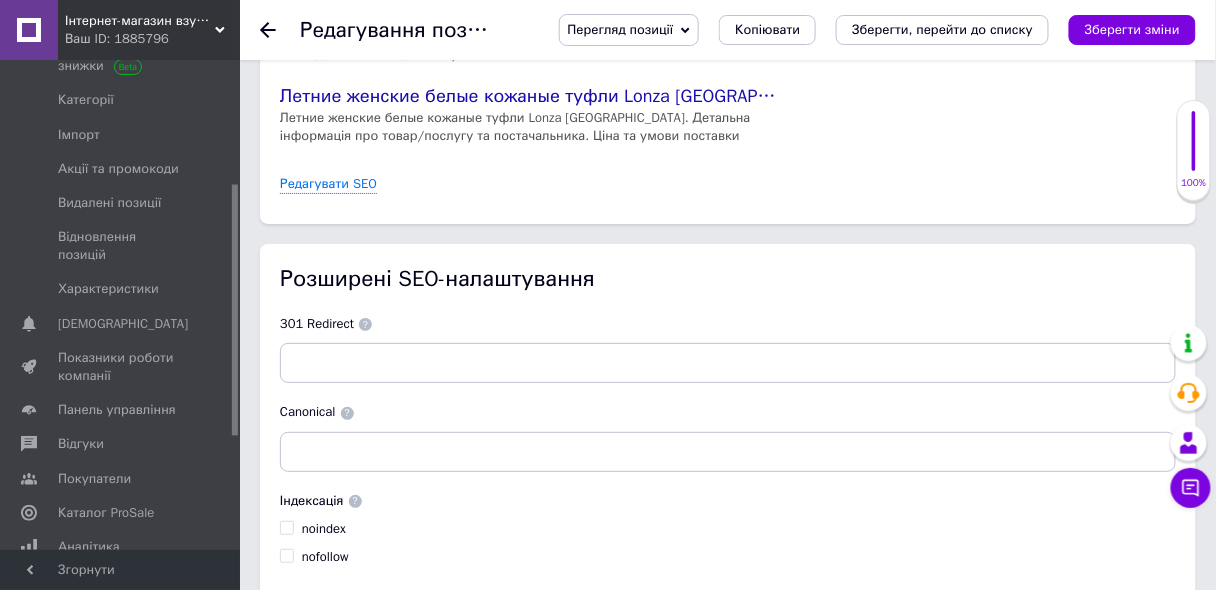 click on "Зберегти зміни" at bounding box center [328, 646] 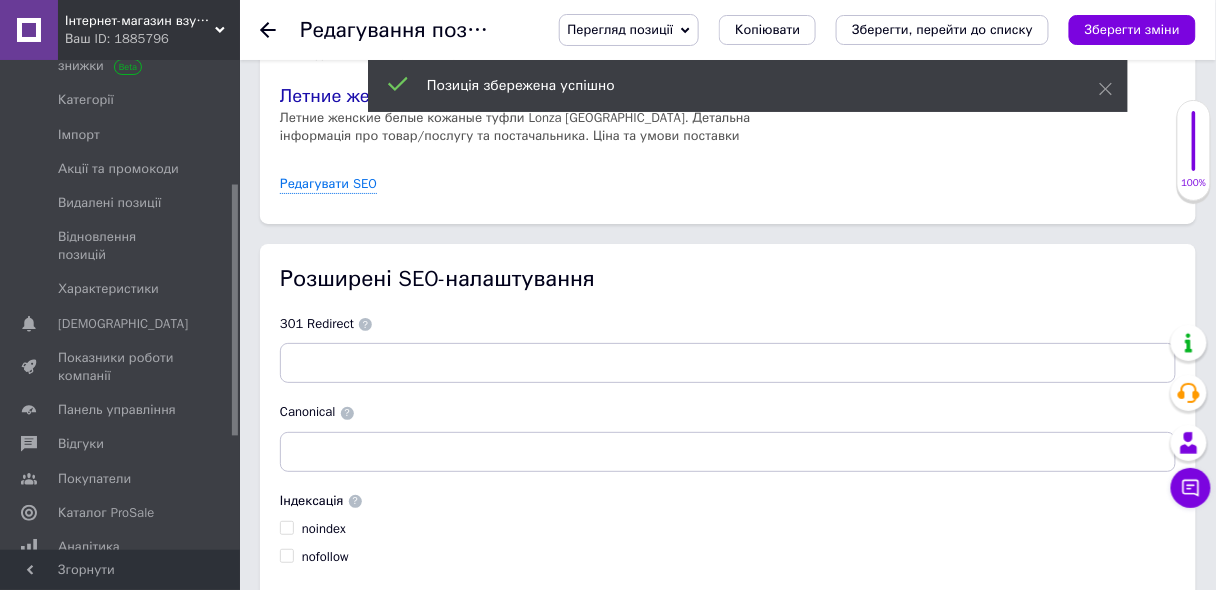 click 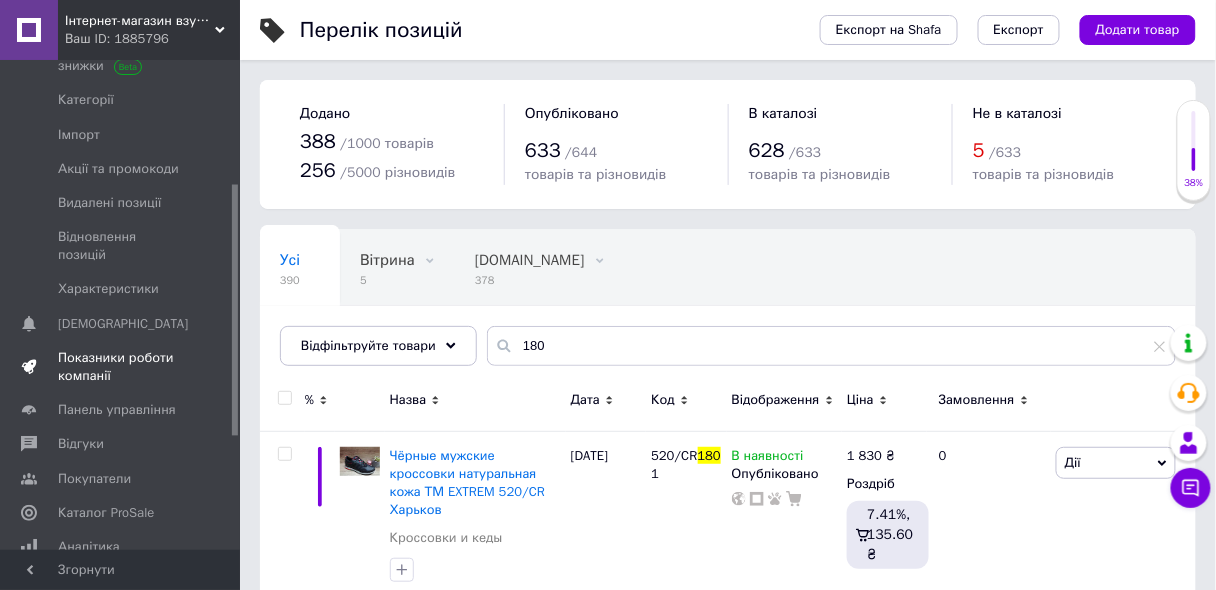 scroll, scrollTop: 0, scrollLeft: 0, axis: both 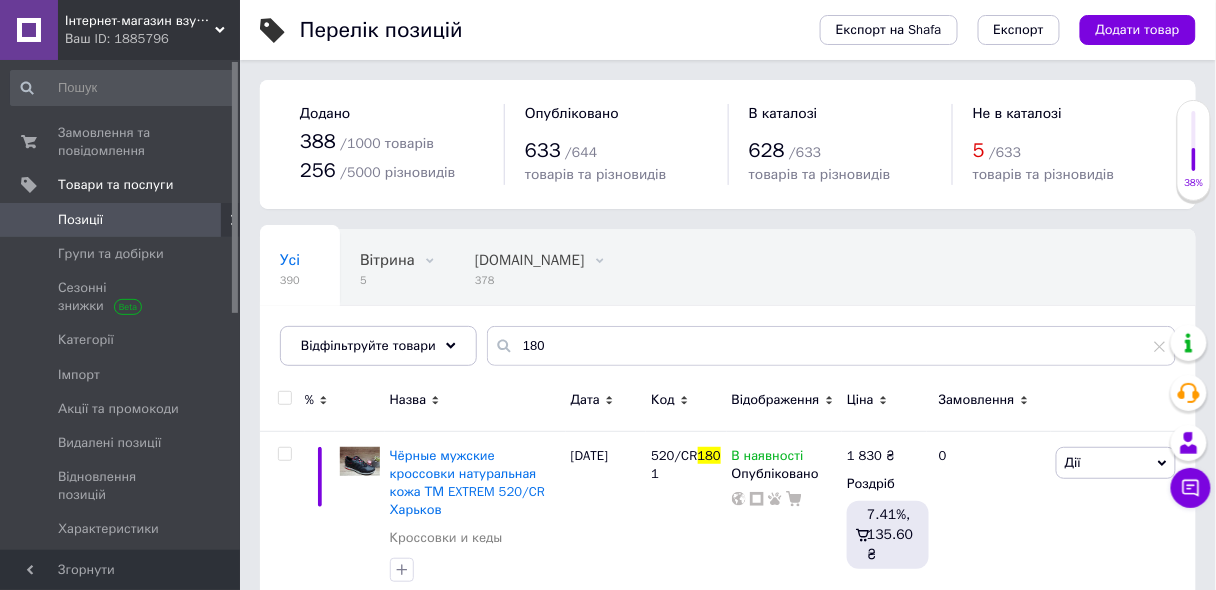 click on "Позиції" at bounding box center (123, 220) 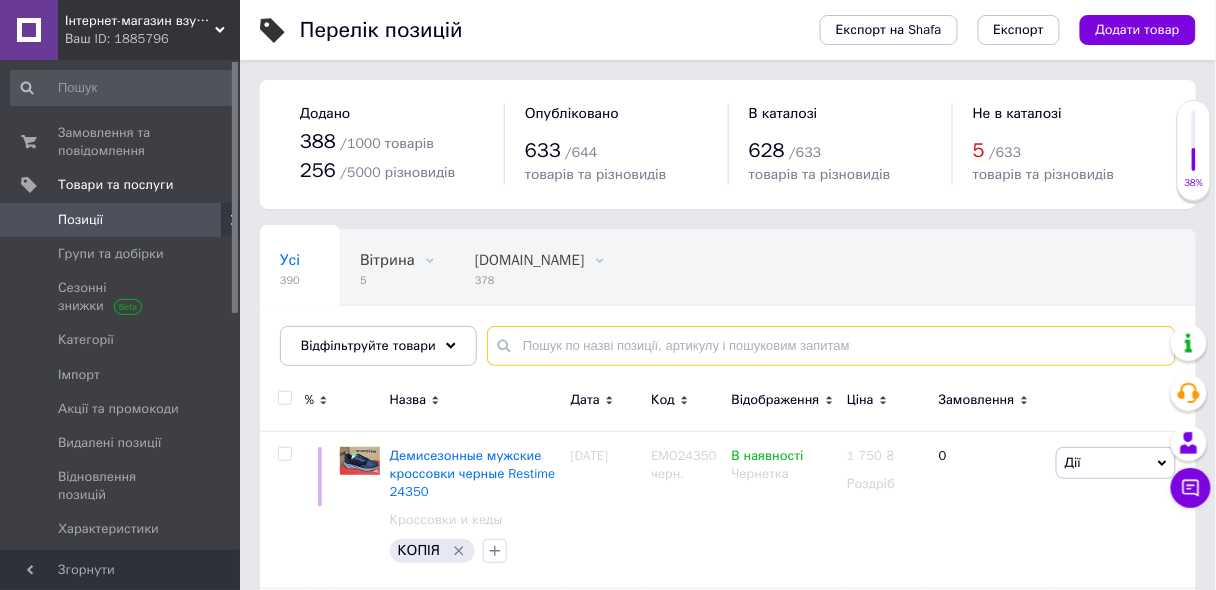 click at bounding box center (831, 346) 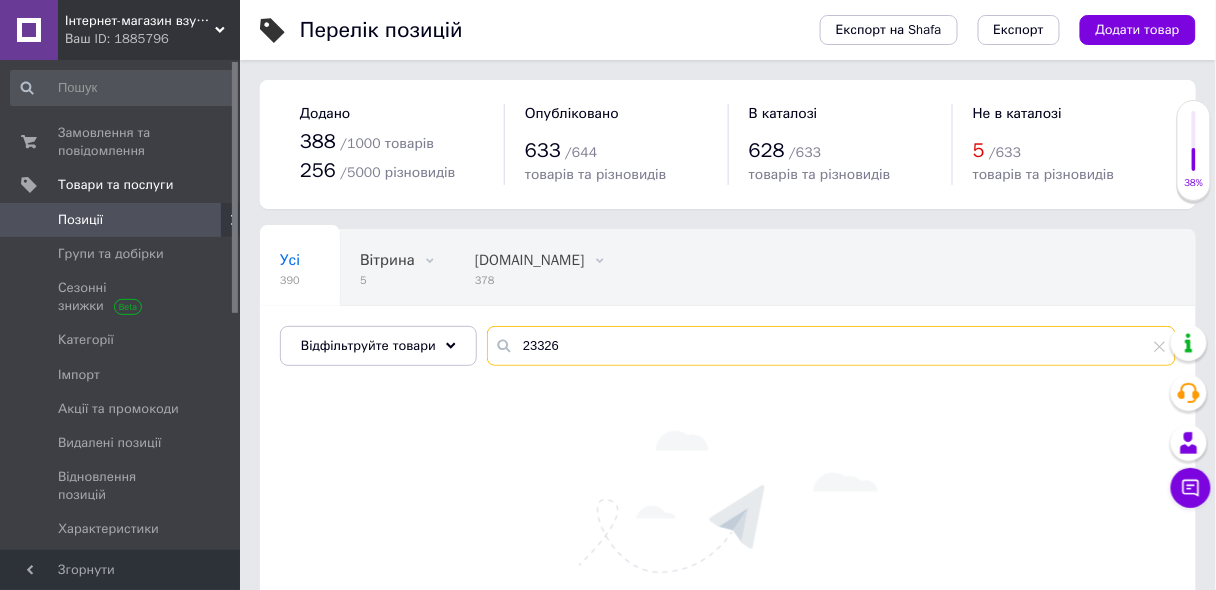 click on "23326" at bounding box center [831, 346] 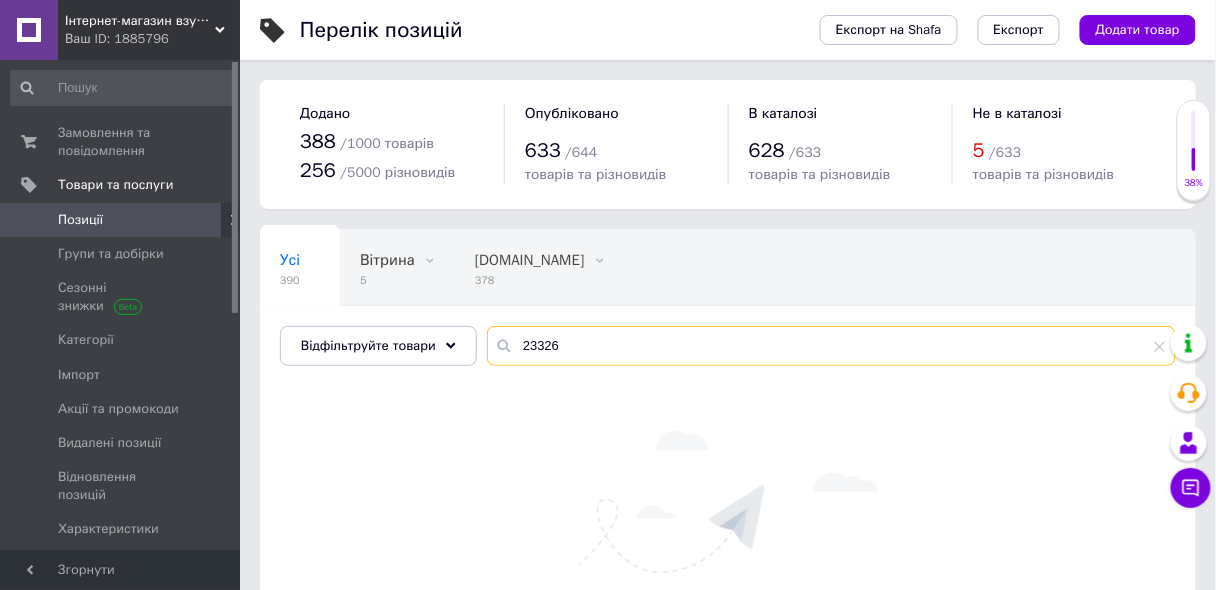type on "23326/" 